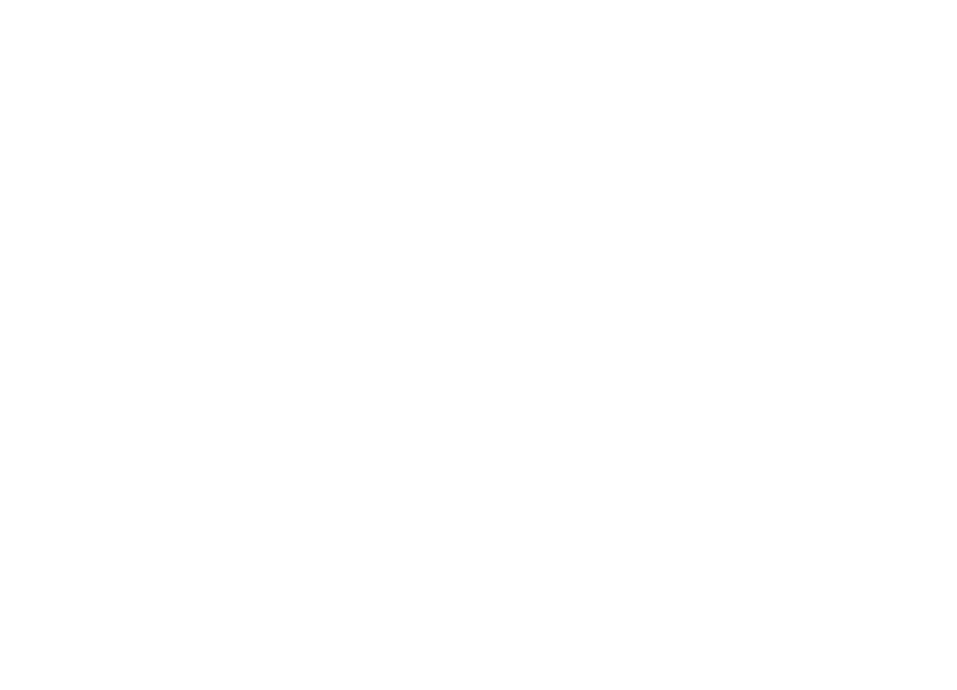 scroll, scrollTop: 0, scrollLeft: 0, axis: both 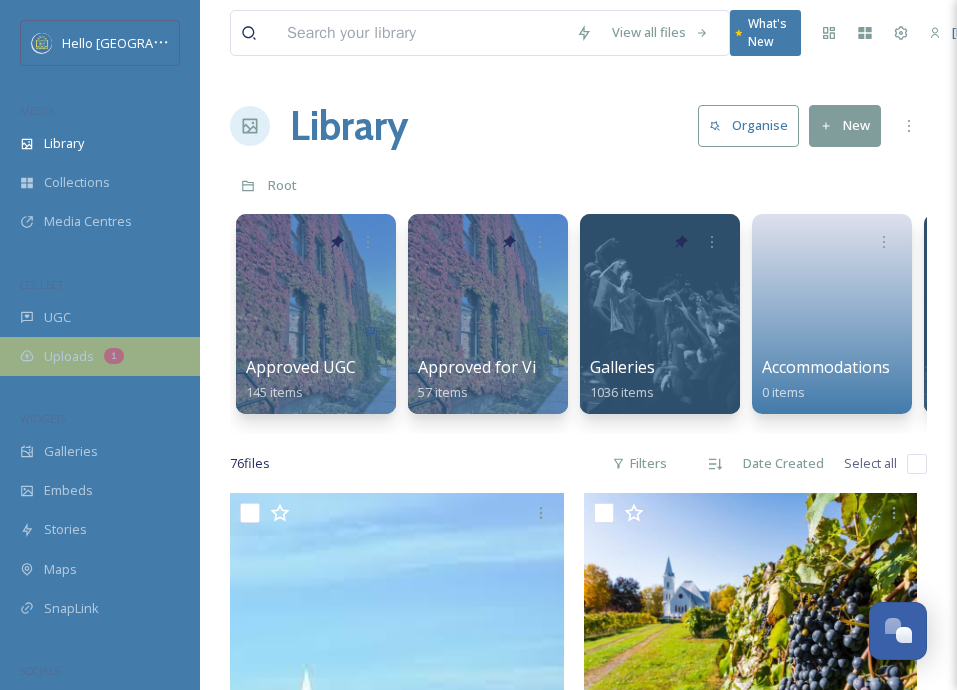 click on "Uploads 1" at bounding box center (100, 356) 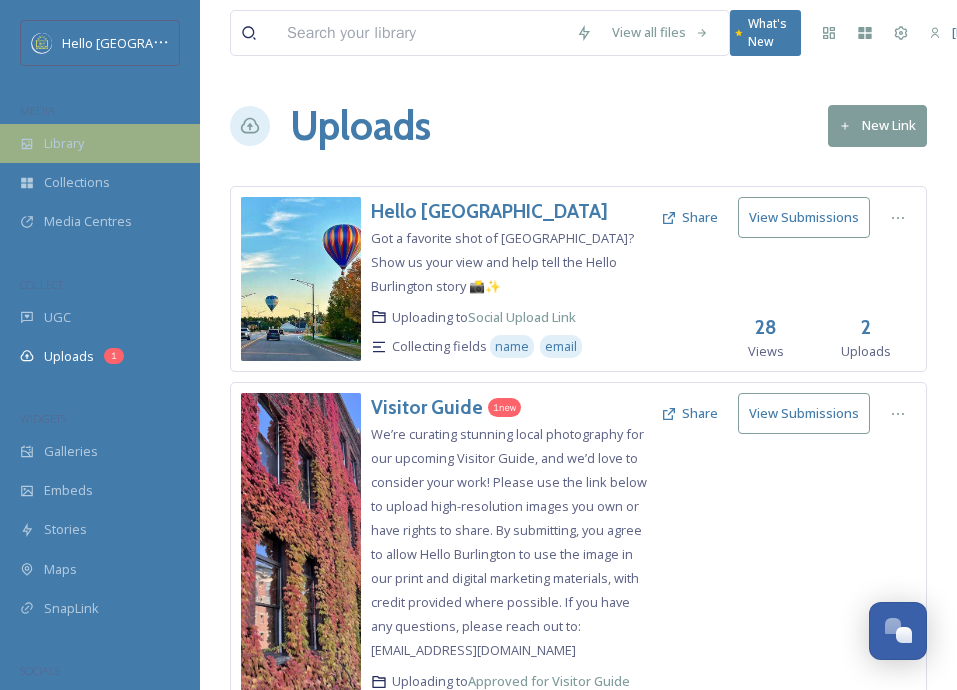 click on "Library" at bounding box center (100, 143) 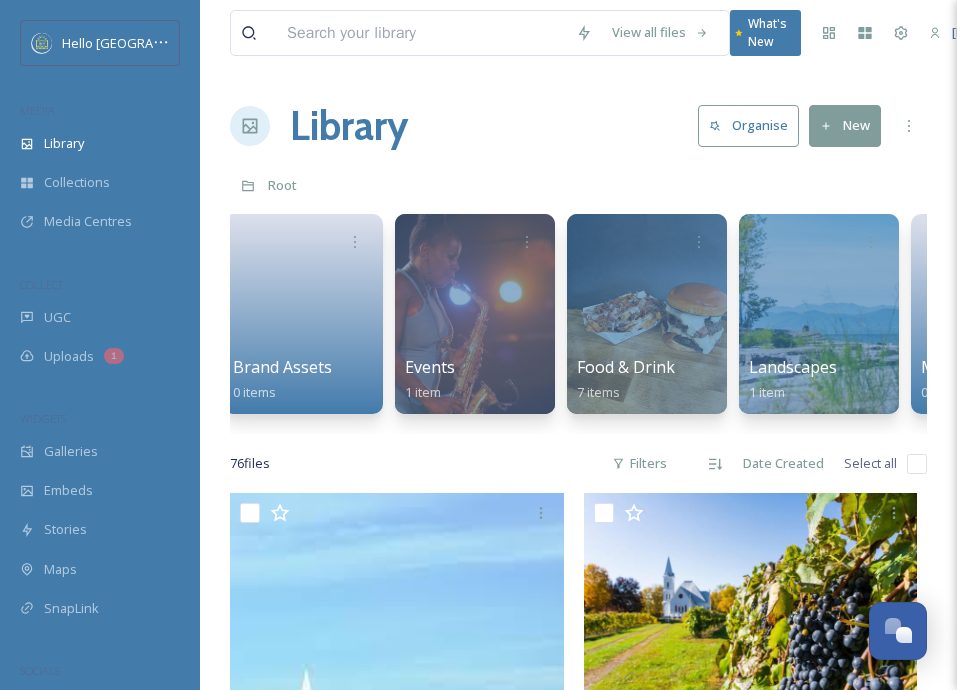 scroll, scrollTop: 0, scrollLeft: 879, axis: horizontal 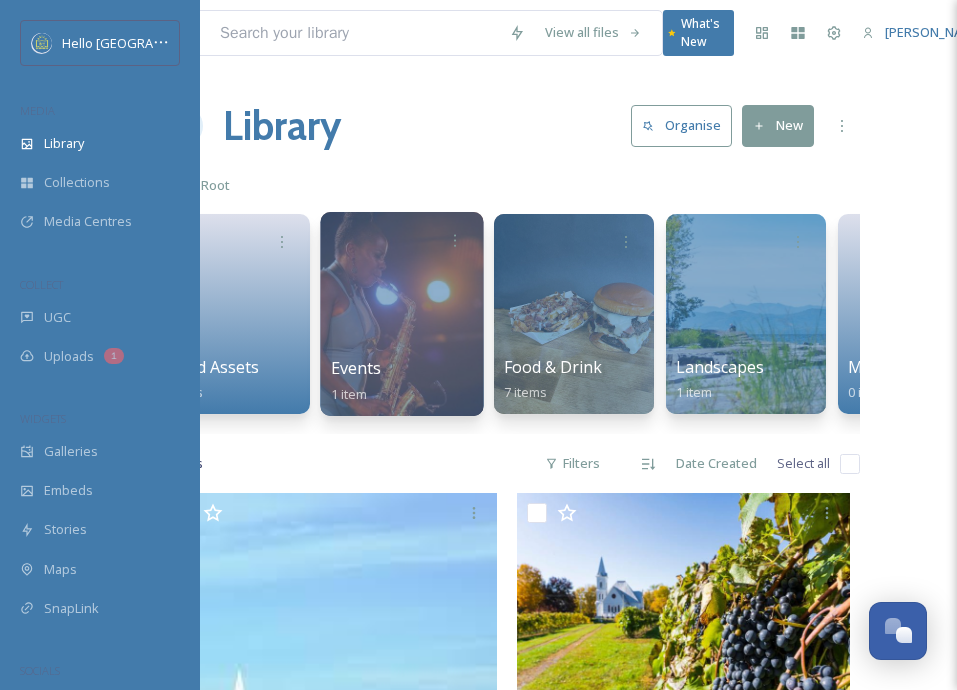 click on "Events 1   item" at bounding box center [402, 381] 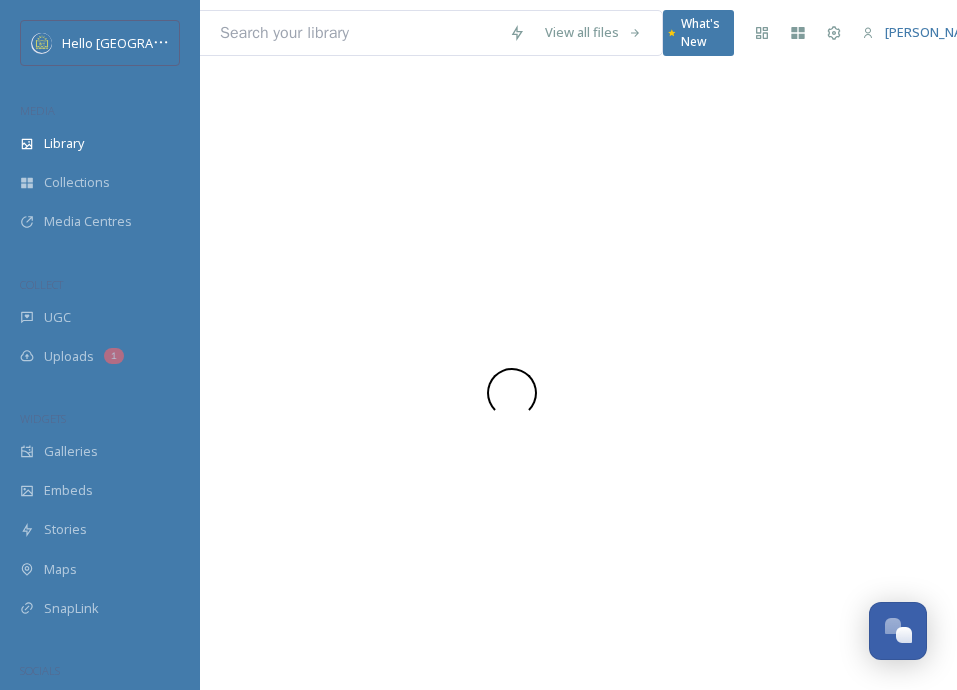 scroll, scrollTop: 0, scrollLeft: 0, axis: both 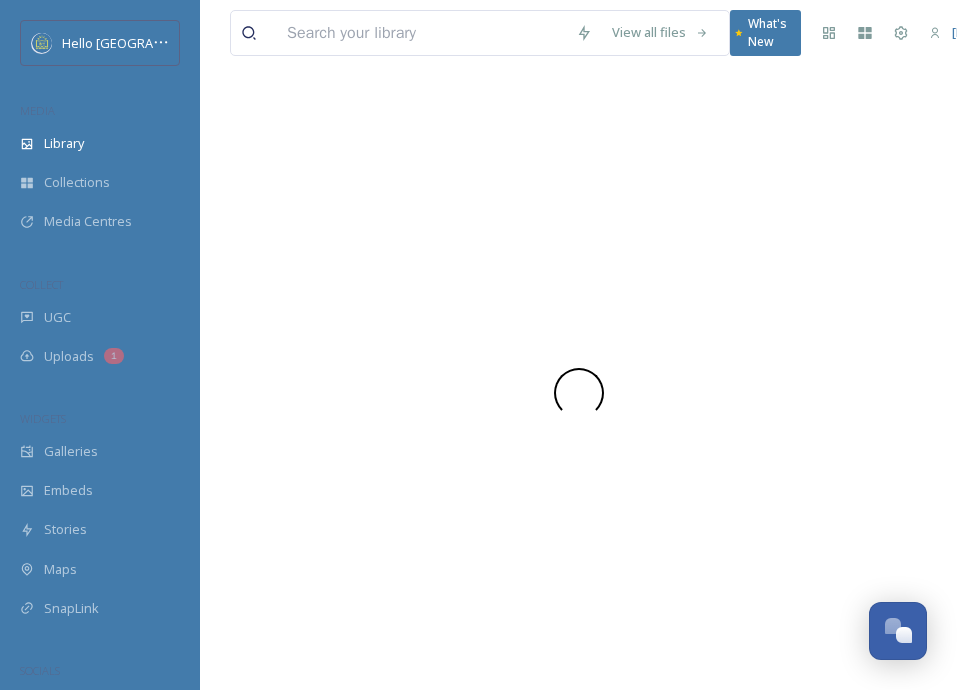 click at bounding box center (578, 393) 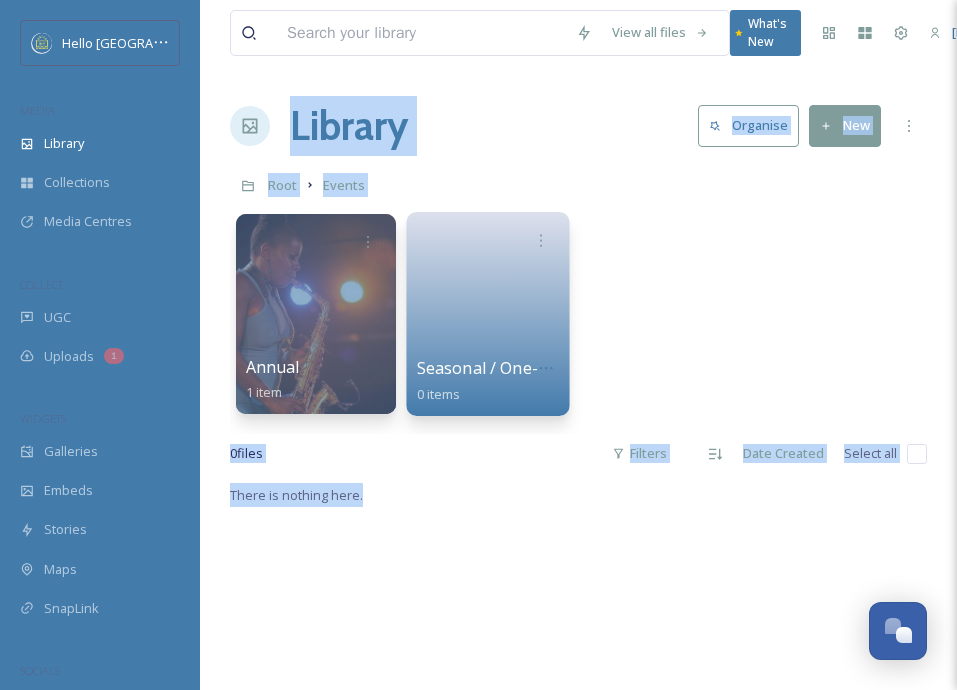 click at bounding box center [488, 307] 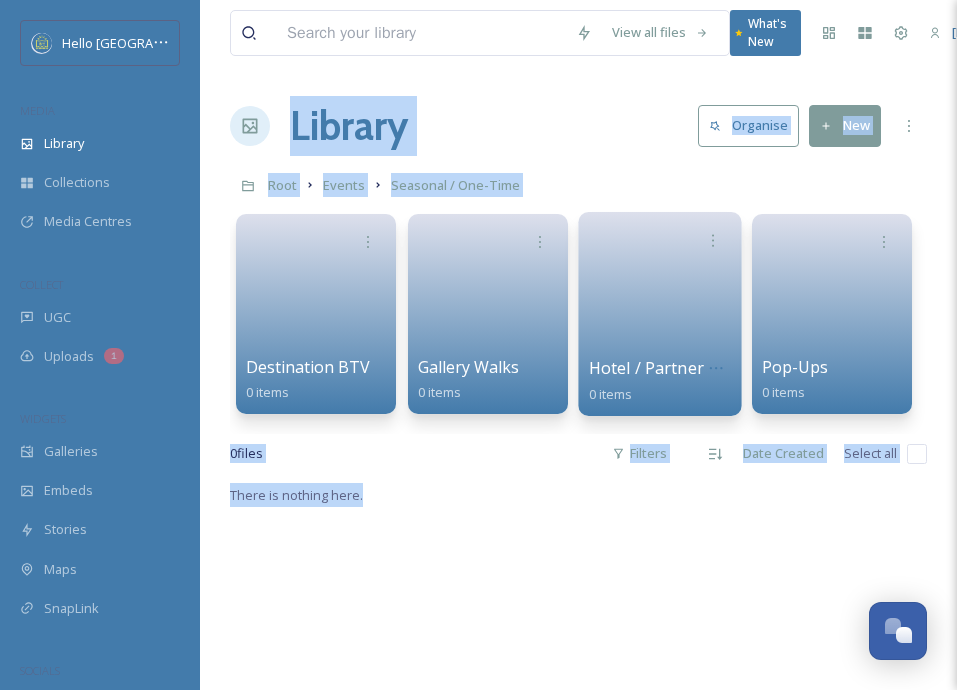 scroll, scrollTop: 0, scrollLeft: 2, axis: horizontal 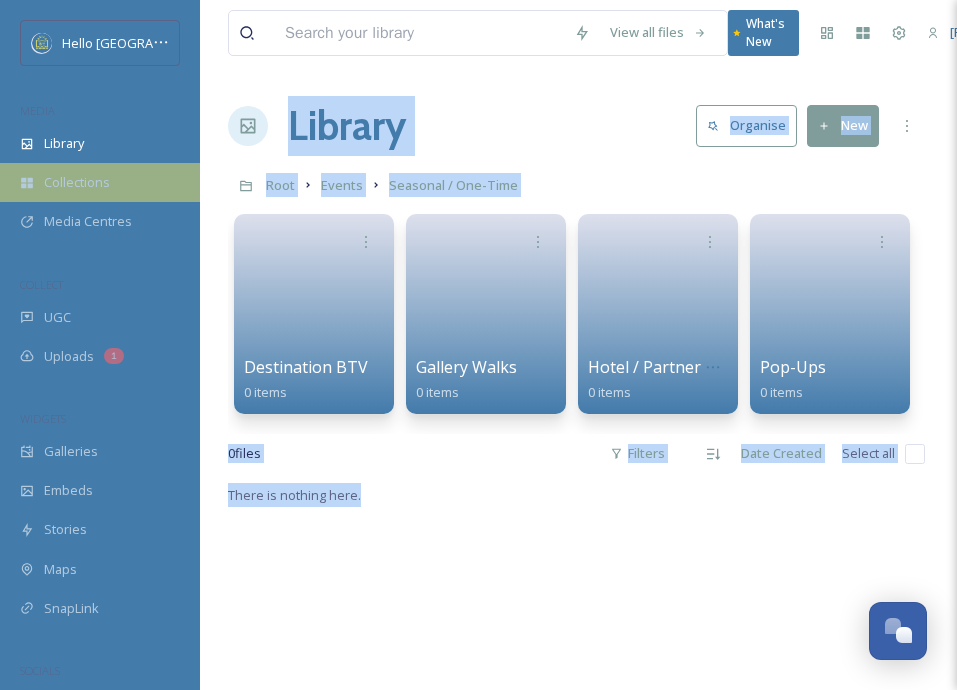 click on "Collections" at bounding box center (77, 182) 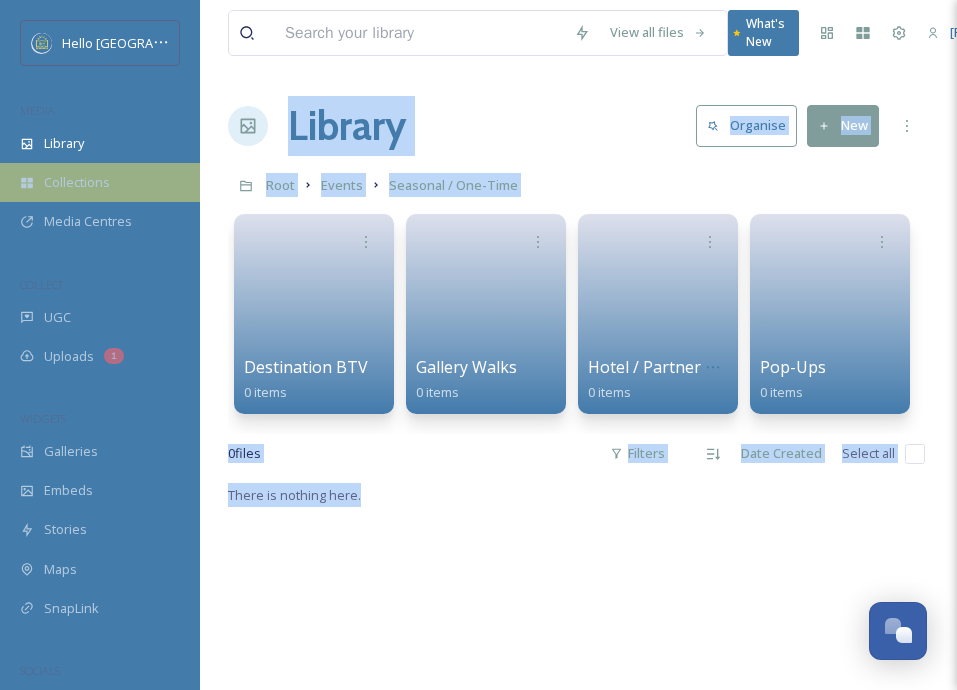 scroll, scrollTop: 0, scrollLeft: 0, axis: both 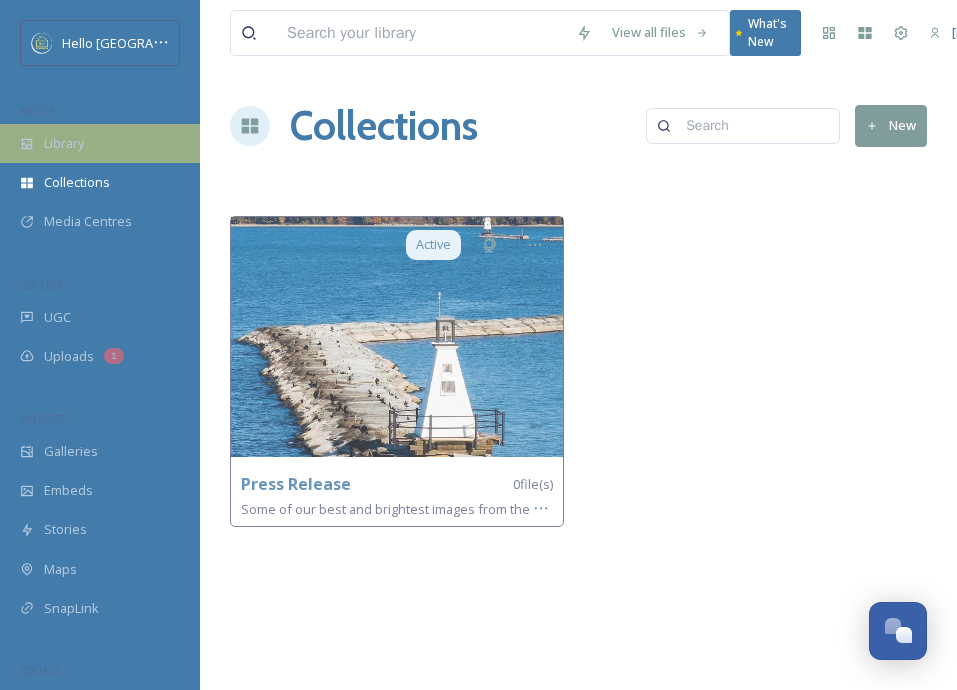 click on "Library" at bounding box center (100, 143) 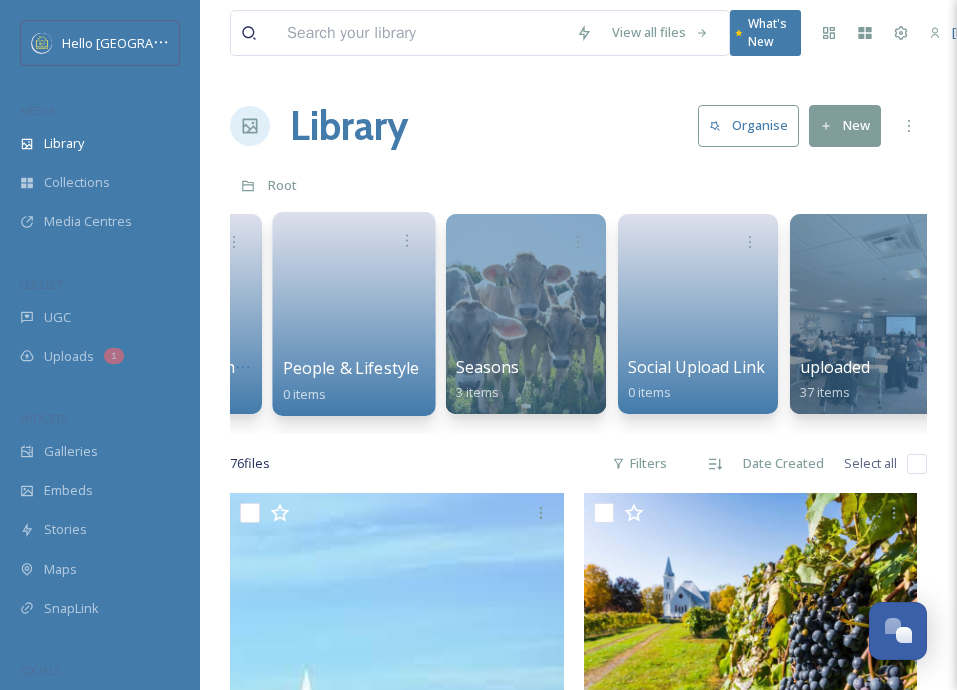 scroll, scrollTop: 0, scrollLeft: 2227, axis: horizontal 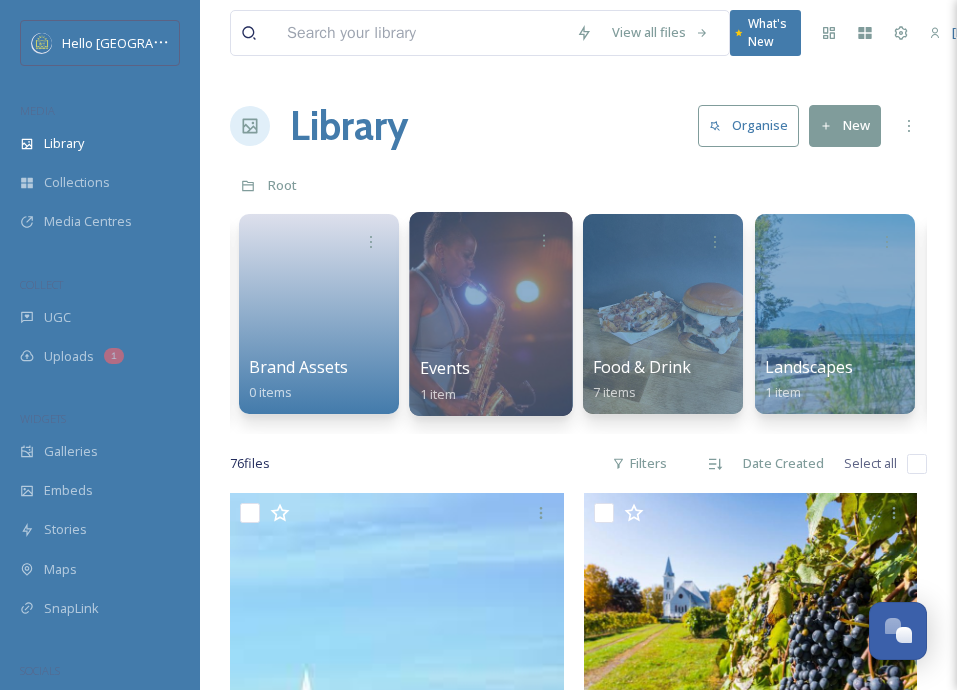 click at bounding box center [490, 314] 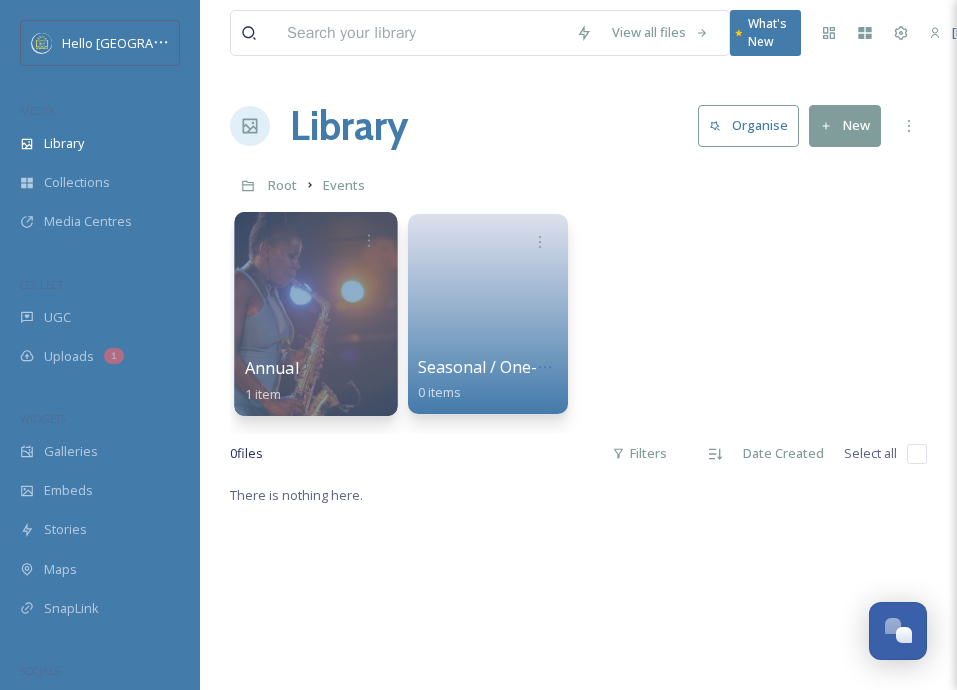 click at bounding box center [315, 314] 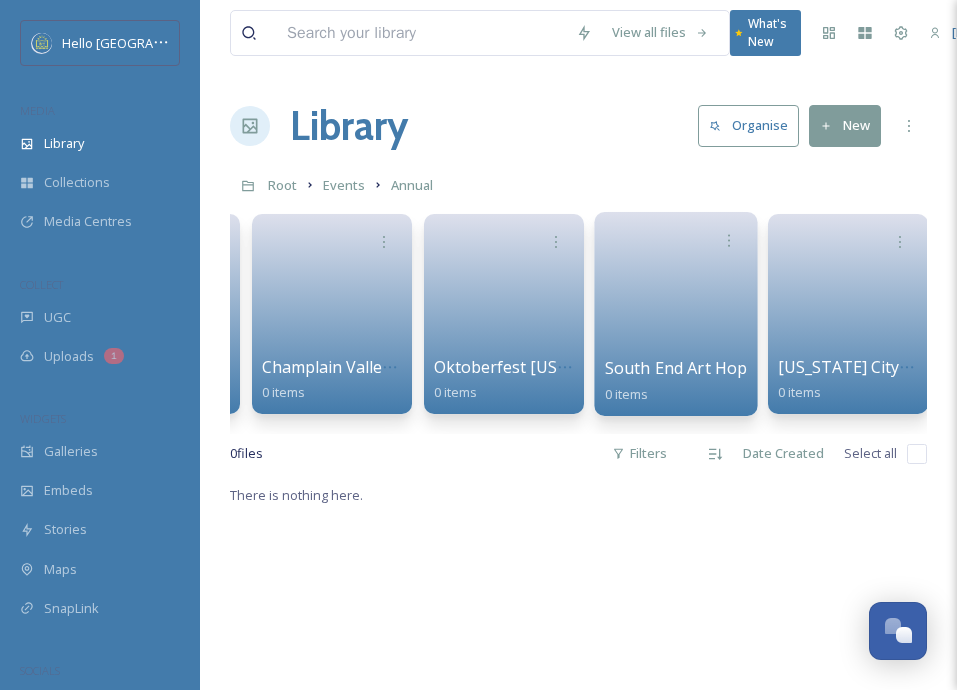 scroll, scrollTop: 0, scrollLeft: 335, axis: horizontal 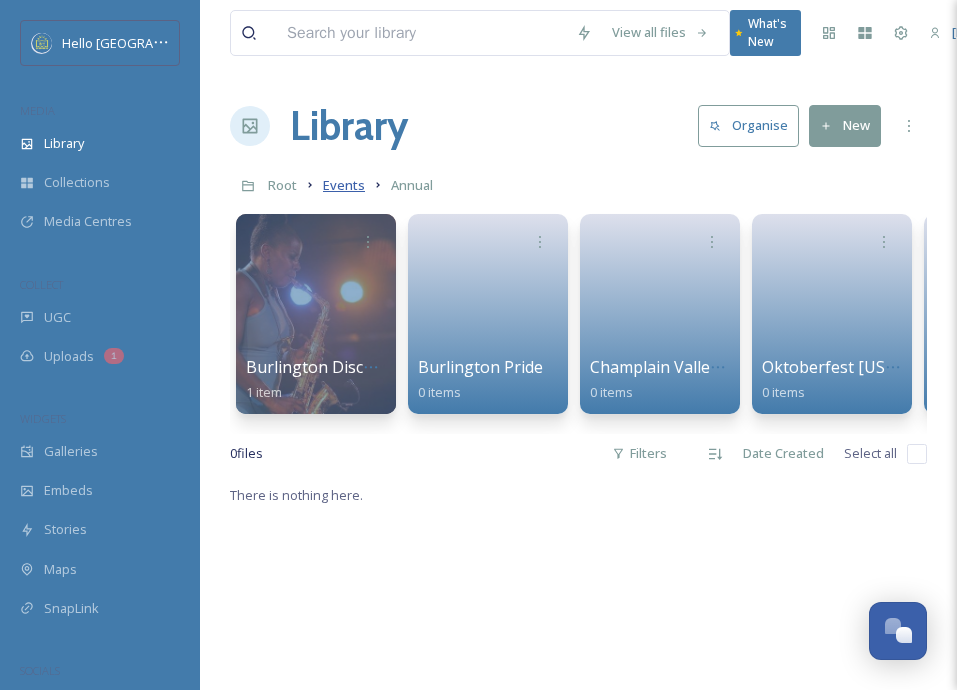 click on "Events" at bounding box center (344, 185) 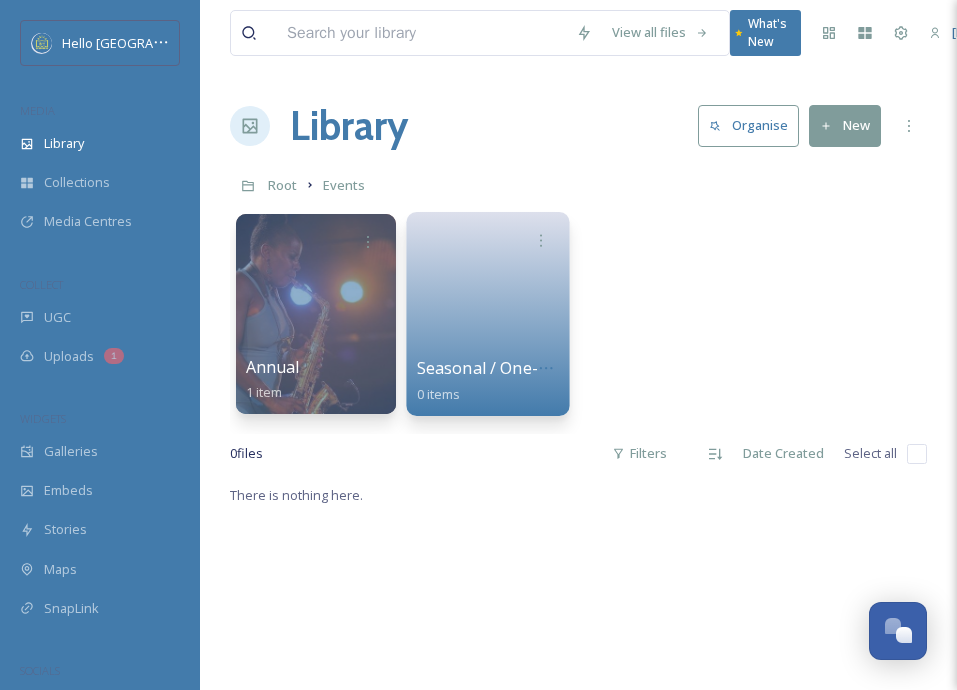 click at bounding box center [488, 307] 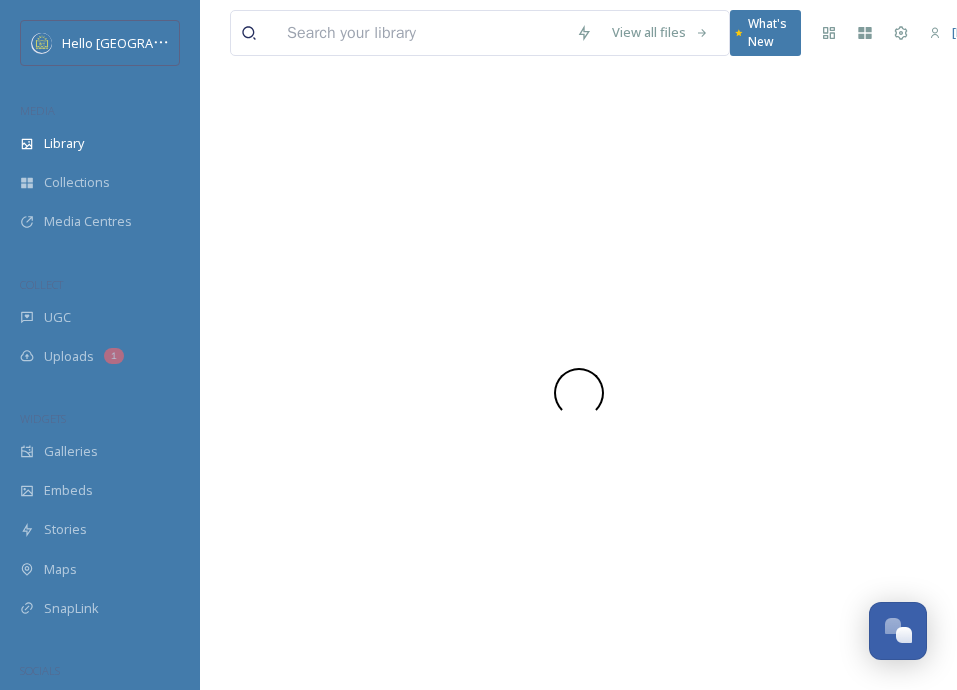 click at bounding box center (578, 393) 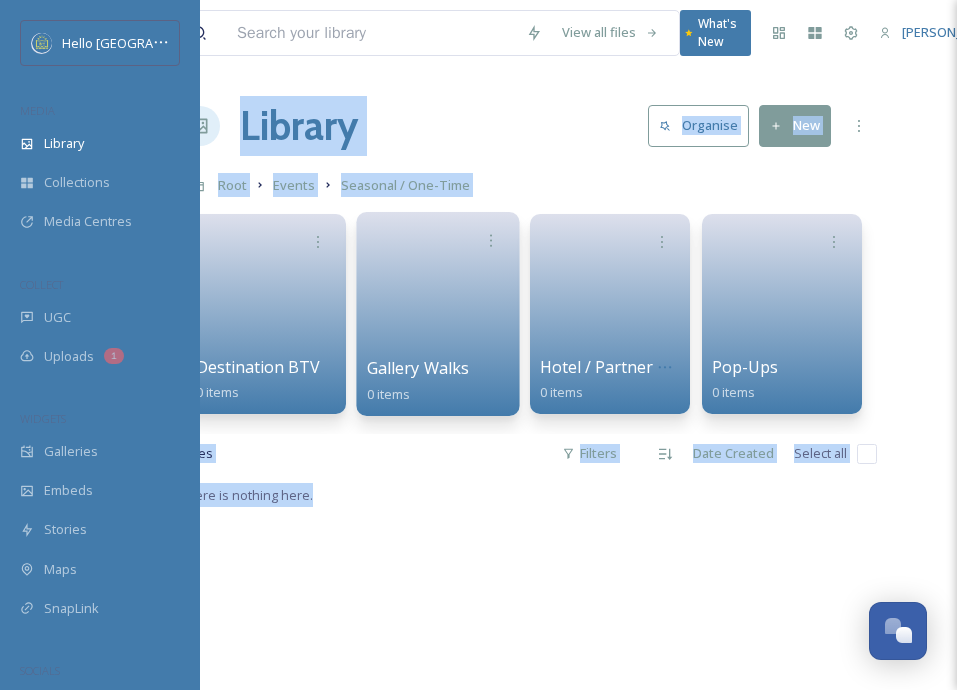 scroll, scrollTop: 0, scrollLeft: 0, axis: both 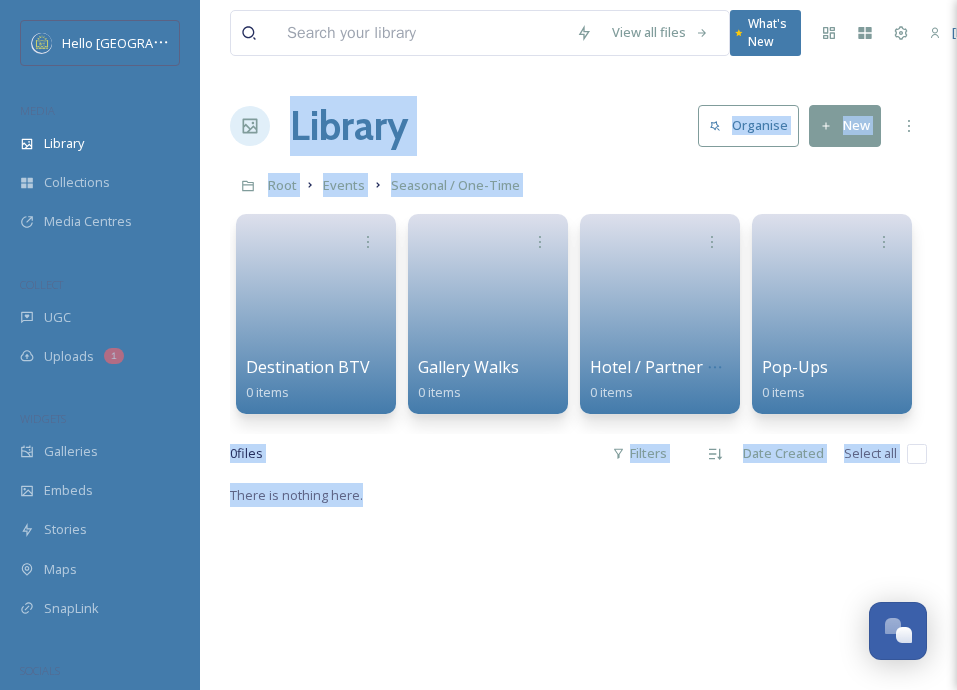 click on "New" at bounding box center (845, 125) 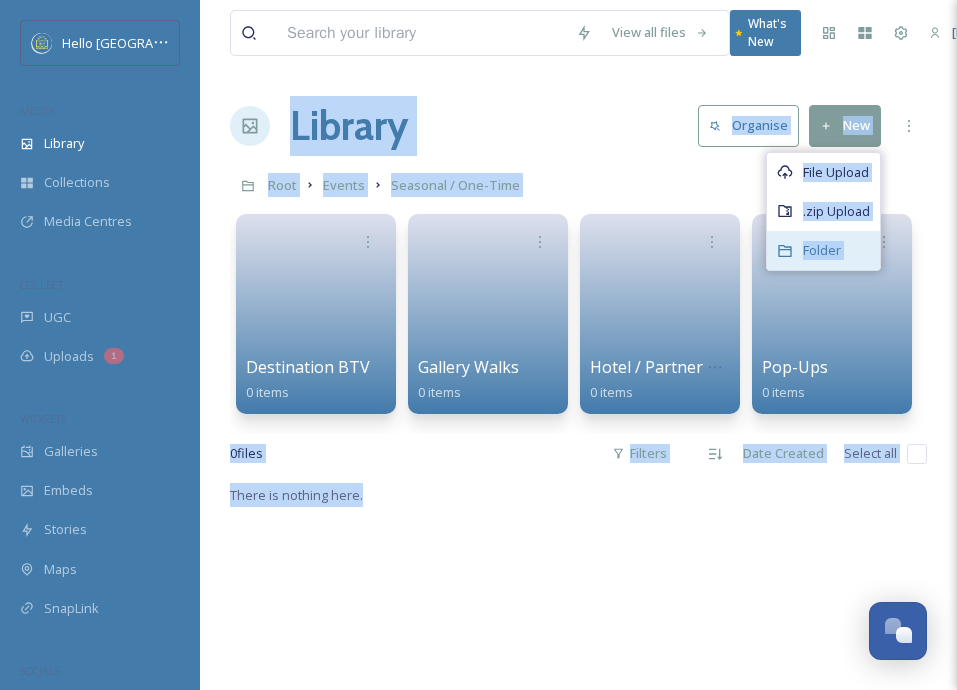 click on "Folder" at bounding box center [822, 250] 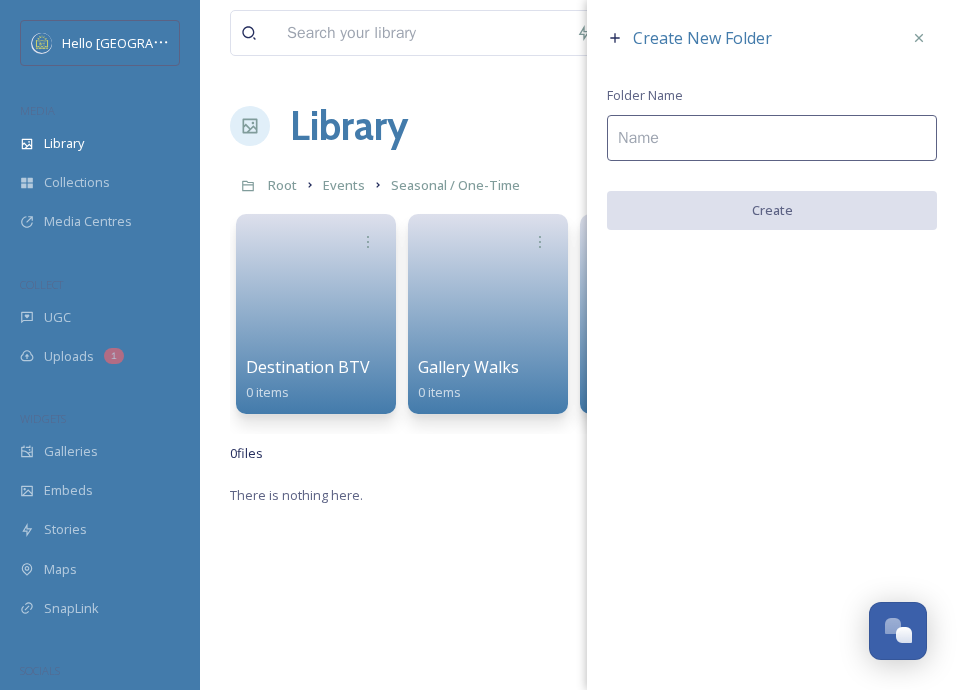 click at bounding box center [772, 138] 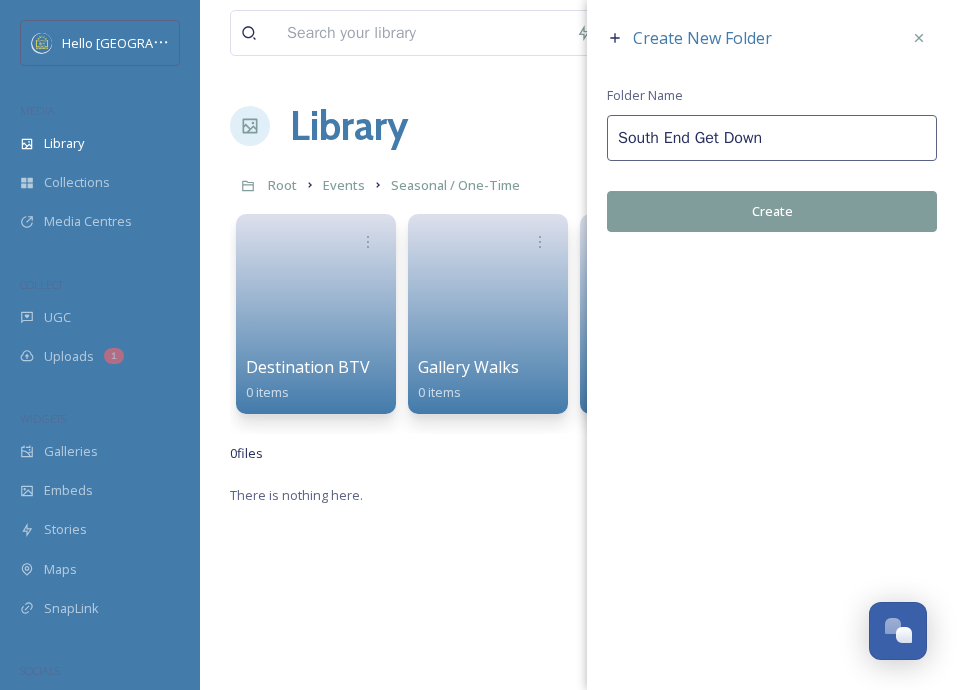 type on "South End Get Down" 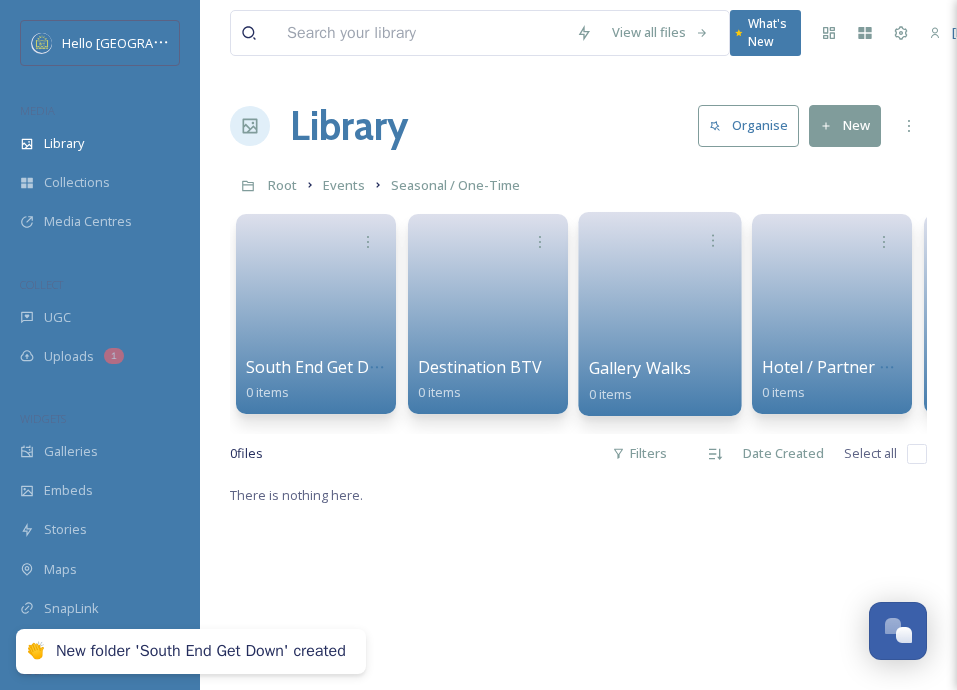 scroll, scrollTop: 0, scrollLeft: 14, axis: horizontal 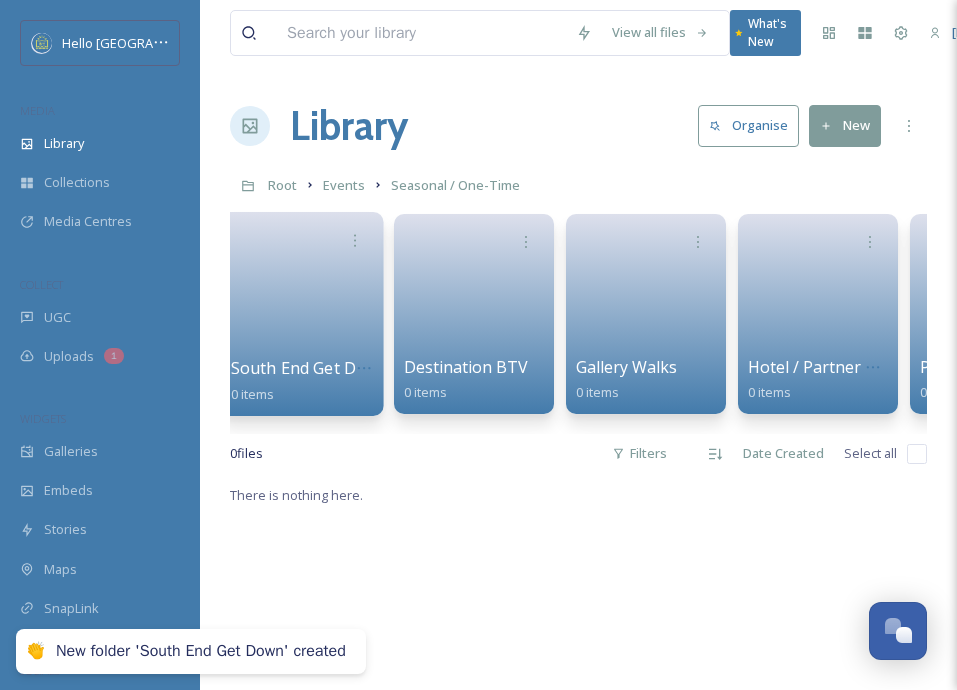 click at bounding box center (302, 307) 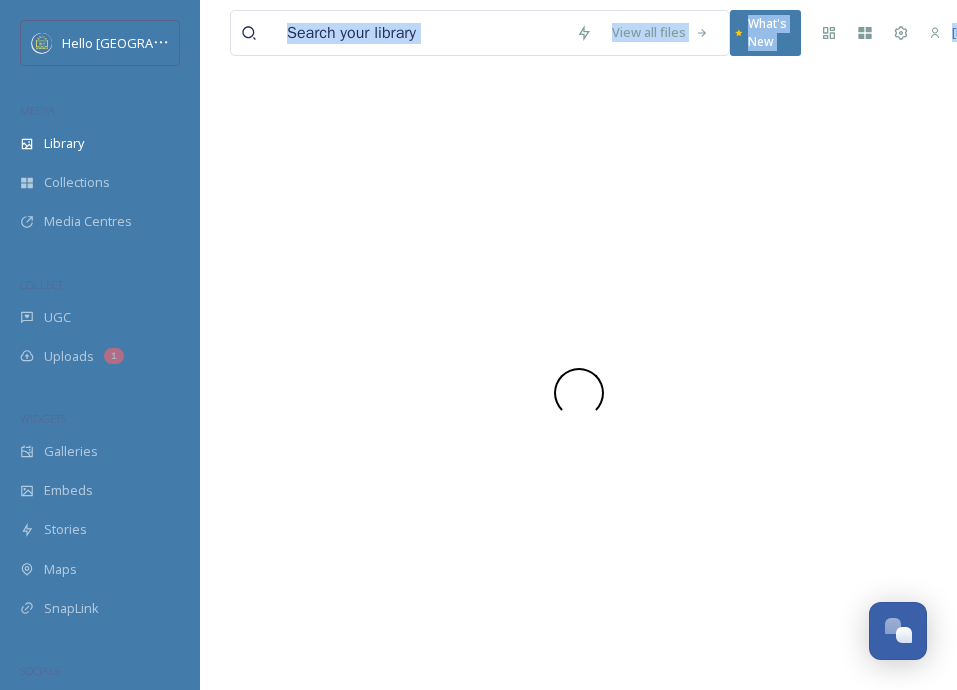 click at bounding box center (578, 393) 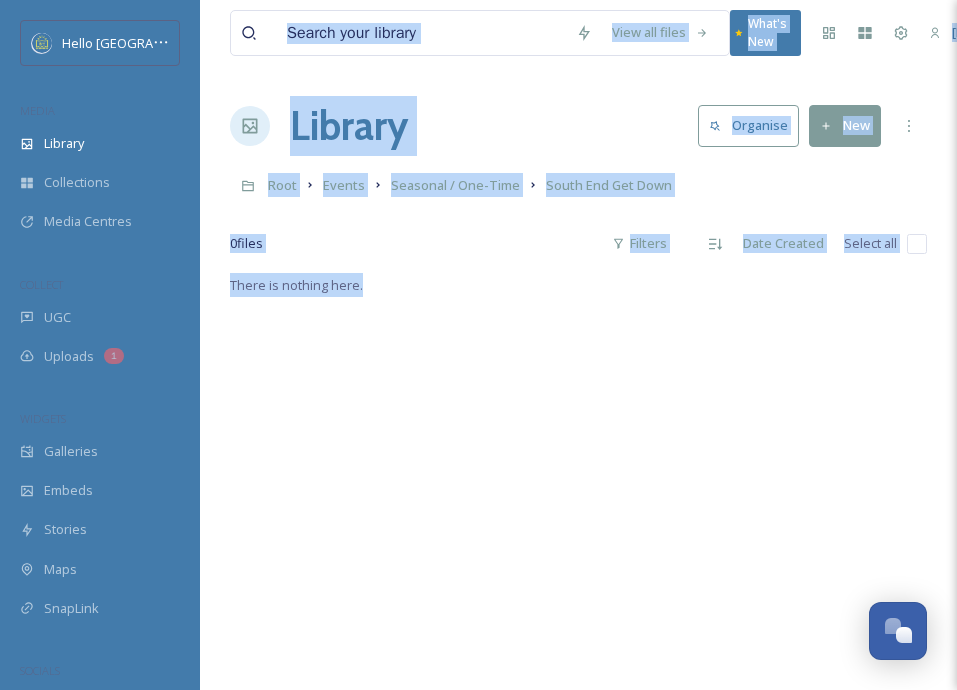 click on "New" at bounding box center (845, 125) 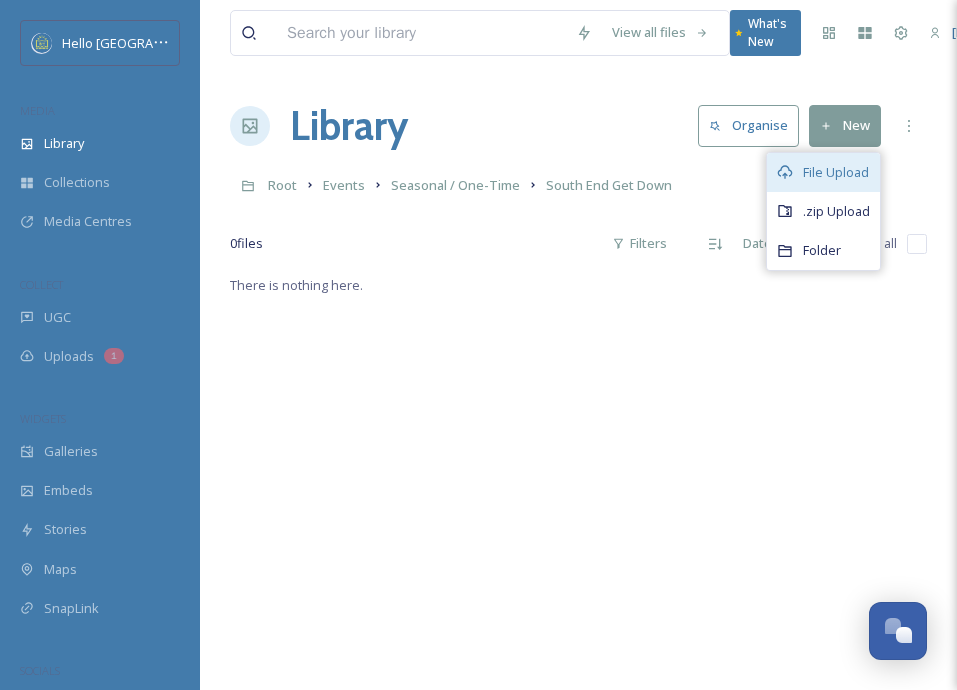 click on "File Upload" at bounding box center [836, 172] 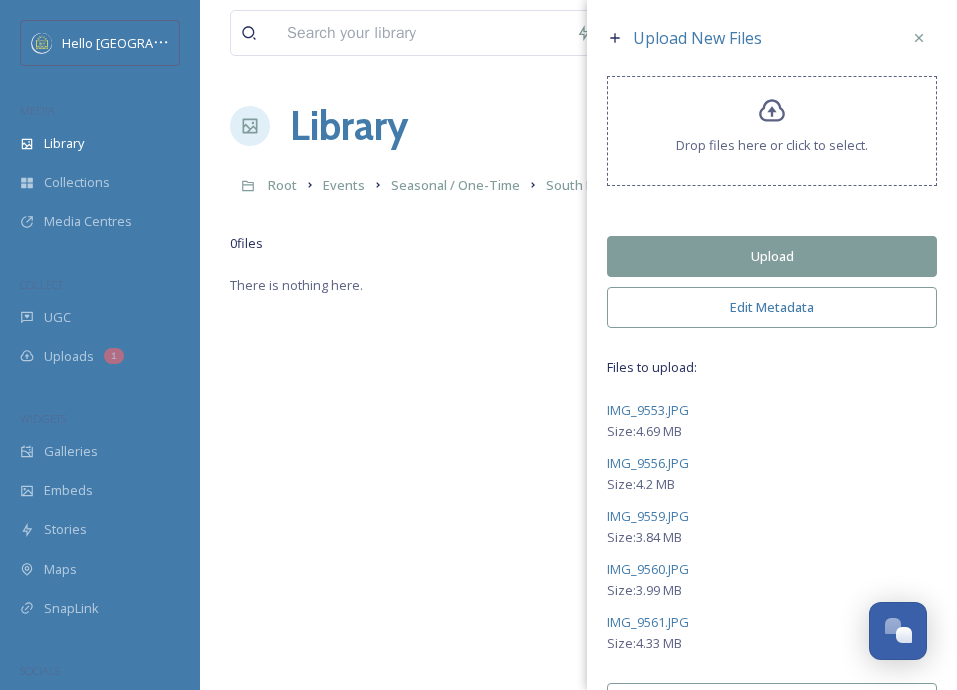scroll, scrollTop: 62, scrollLeft: 0, axis: vertical 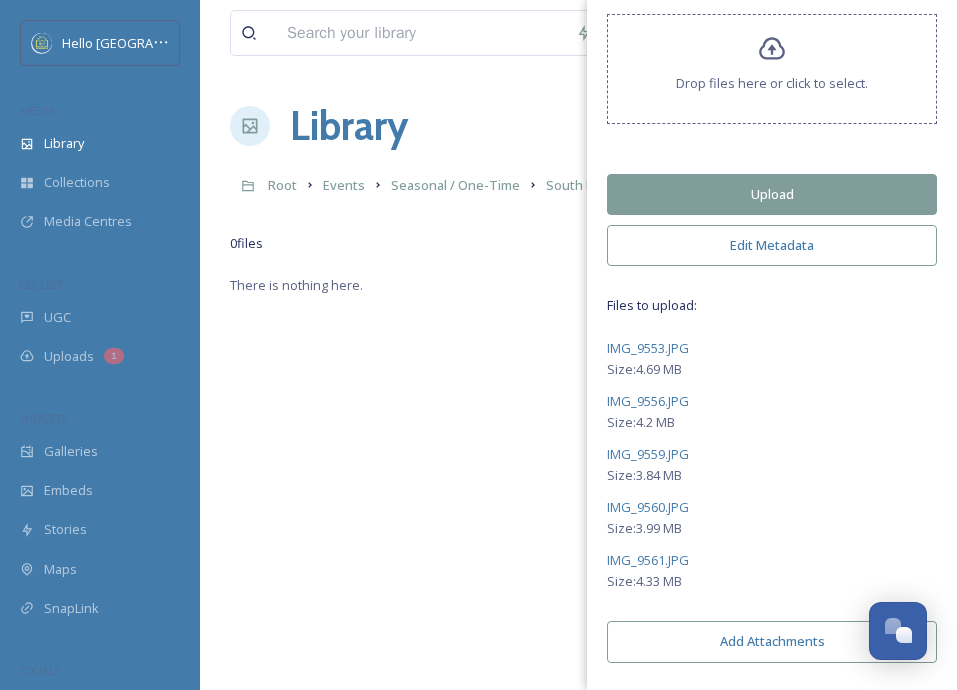 click on "Edit Metadata" at bounding box center (772, 245) 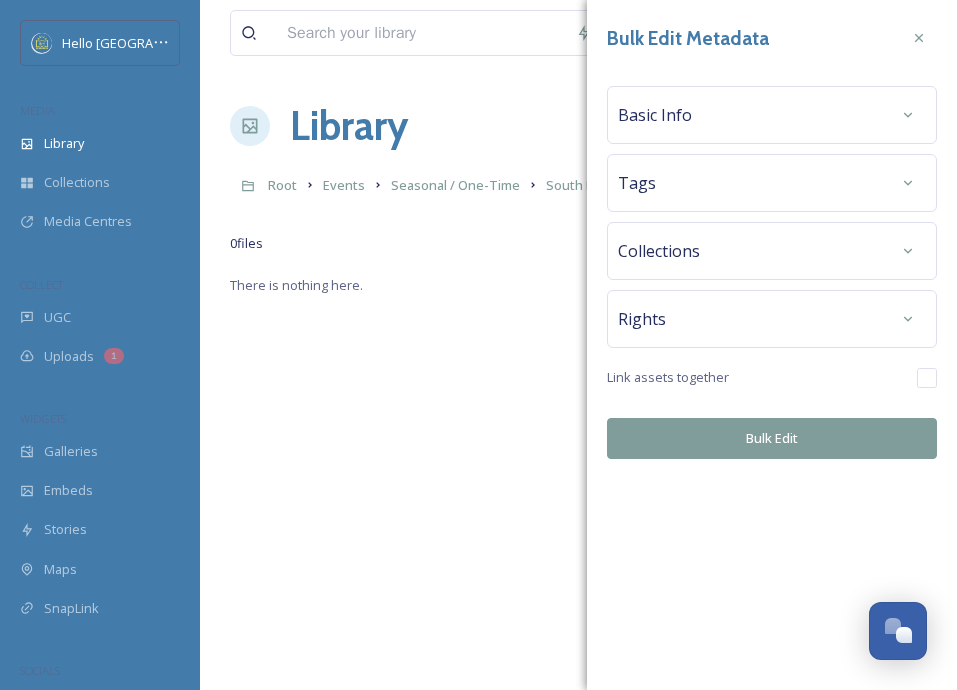 scroll, scrollTop: 0, scrollLeft: 0, axis: both 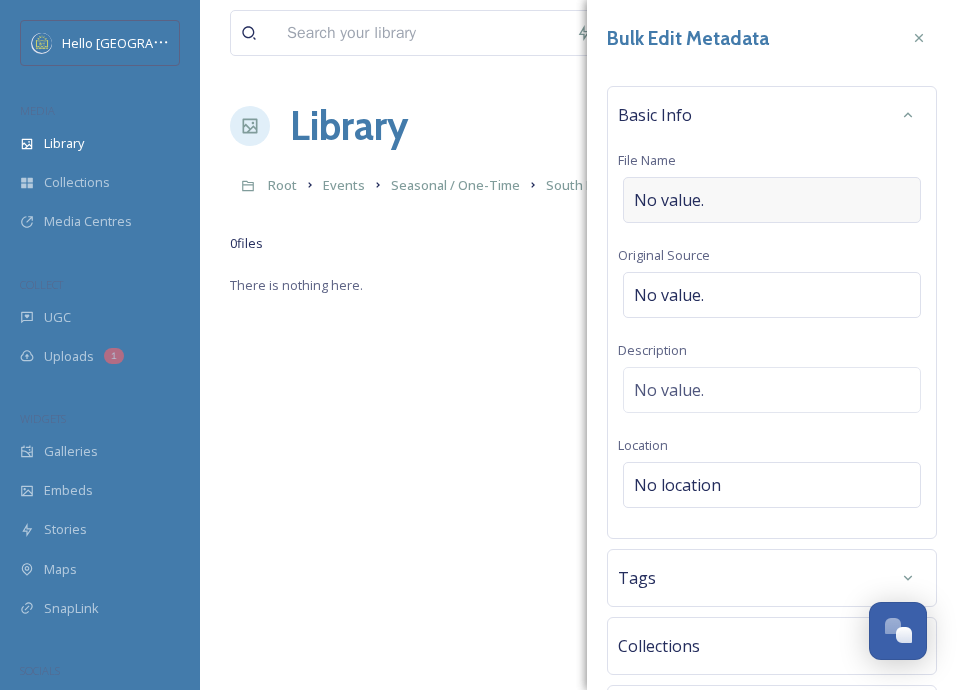 click on "No value." at bounding box center [772, 200] 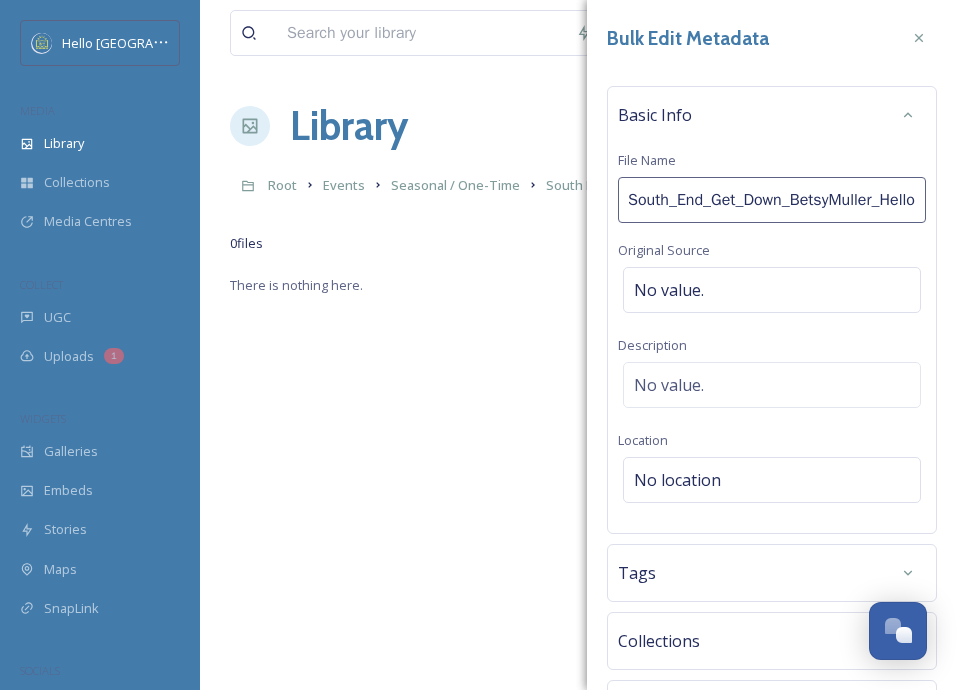 scroll, scrollTop: 0, scrollLeft: 16, axis: horizontal 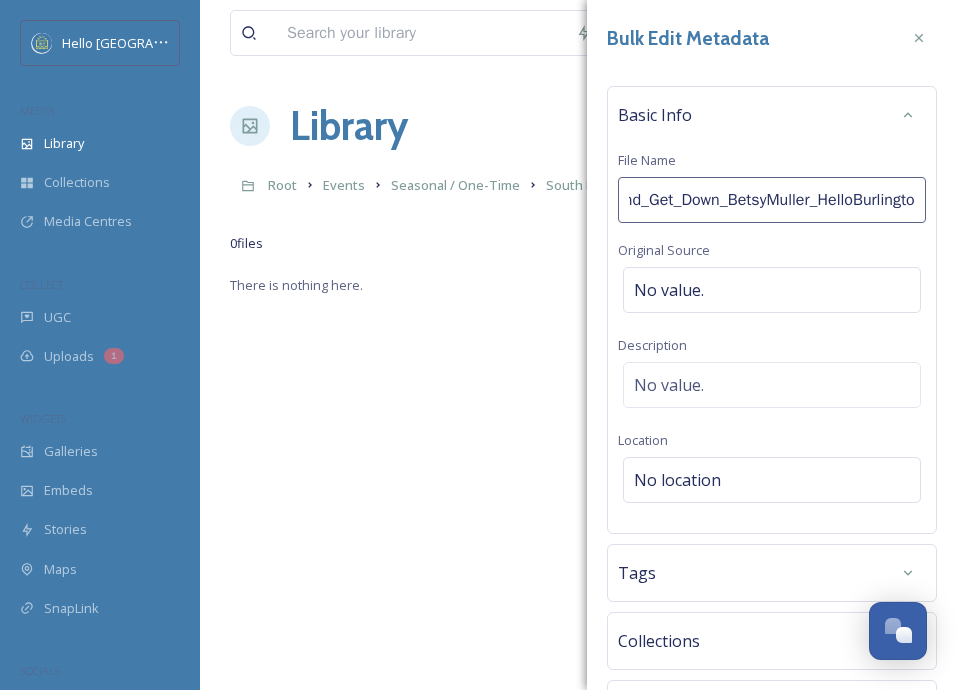 type on "South_End_Get_Down_BetsyMuller_HelloBurlington" 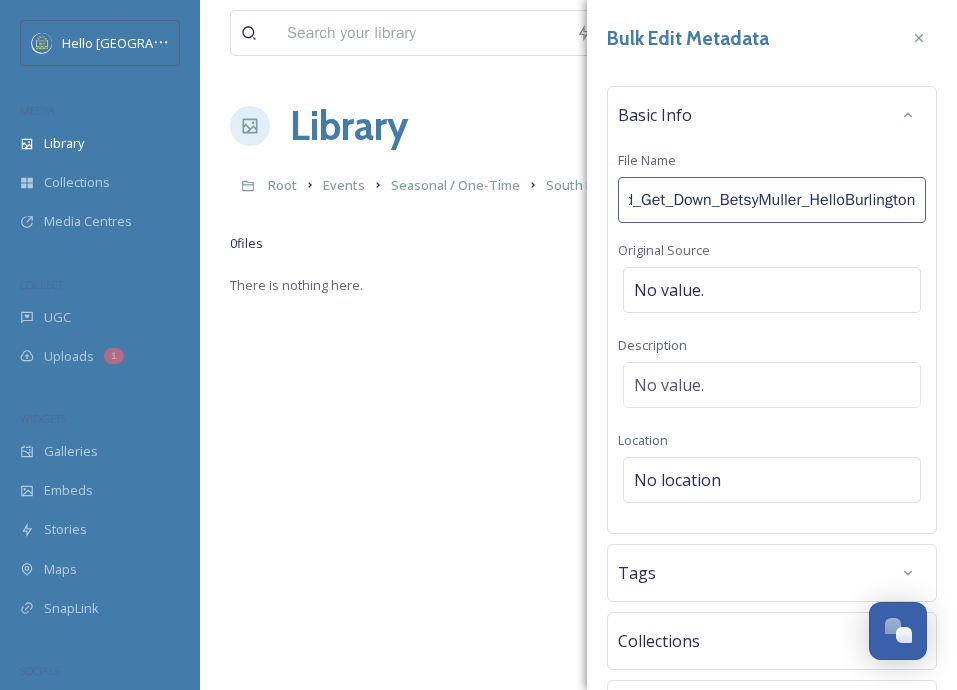 scroll, scrollTop: 0, scrollLeft: 91, axis: horizontal 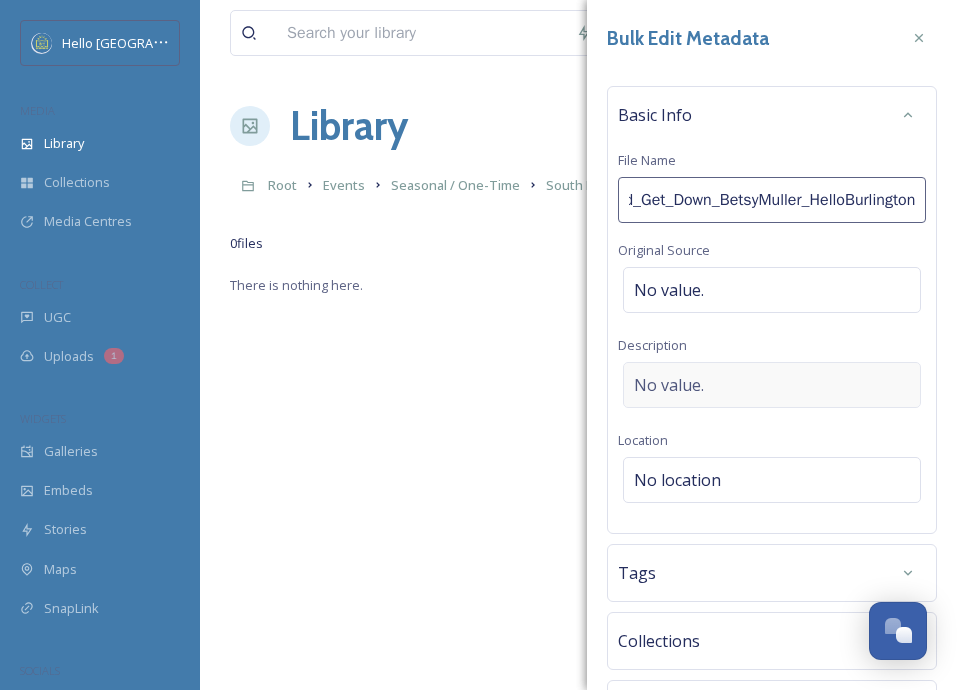 click on "Basic Info File Name South_End_Get_Down_BetsyMuller_HelloBurlington Original Source No value. Description No value. Location No location" at bounding box center (772, 310) 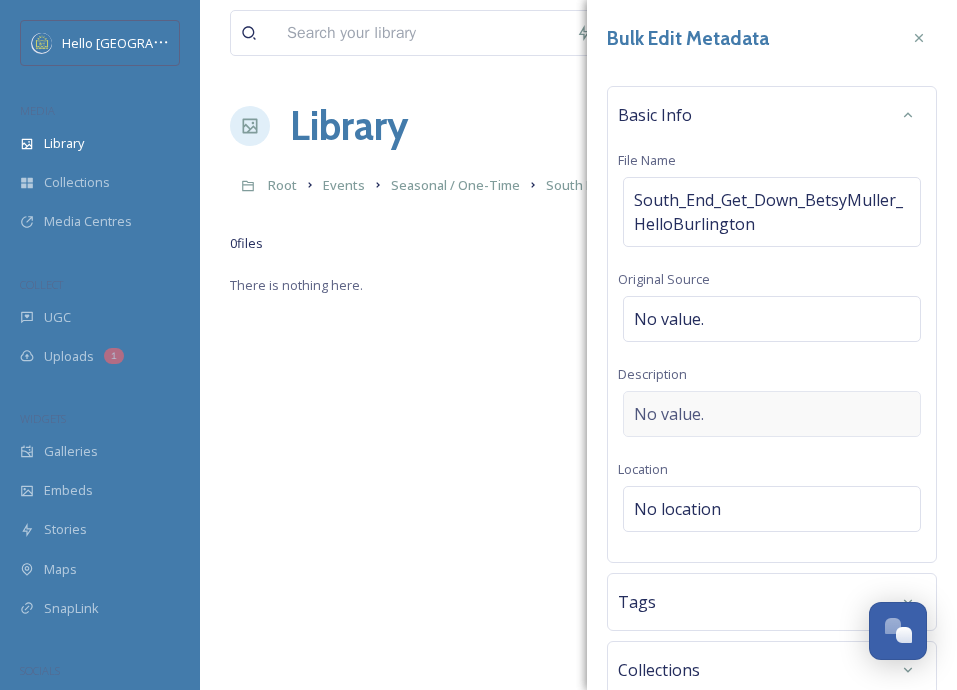click on "No value." at bounding box center (669, 414) 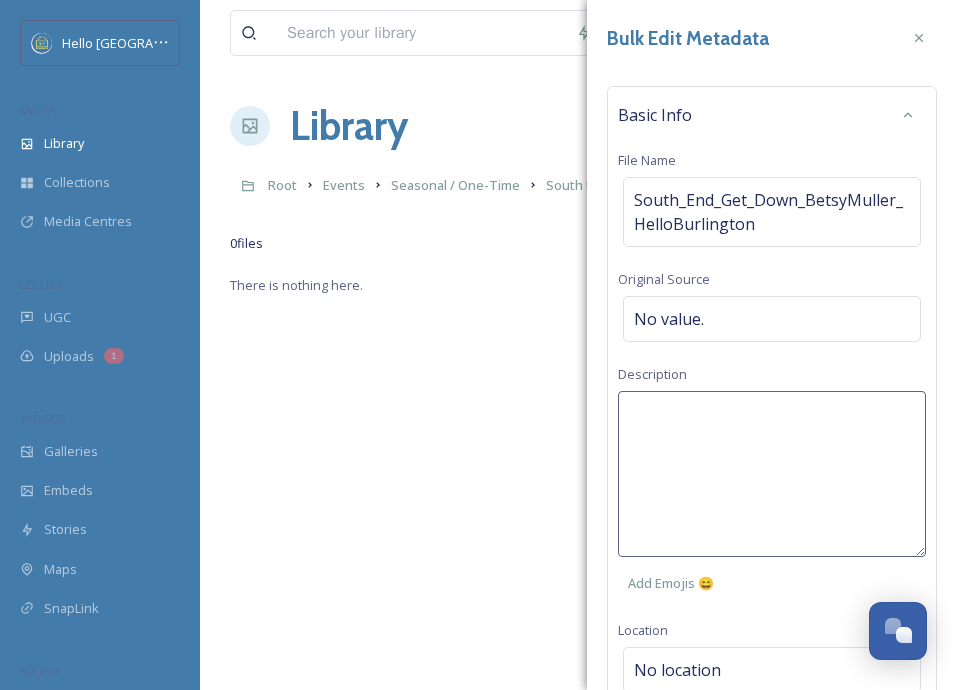 click at bounding box center (772, 474) 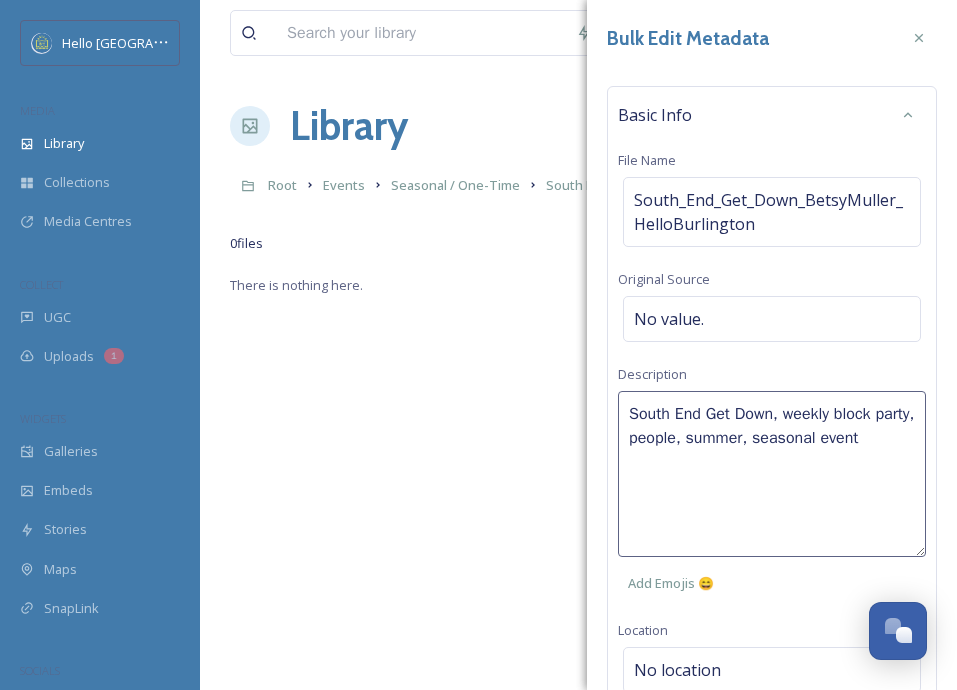 type on "South End Get Down, weekly block party, people, summer, seasonal event." 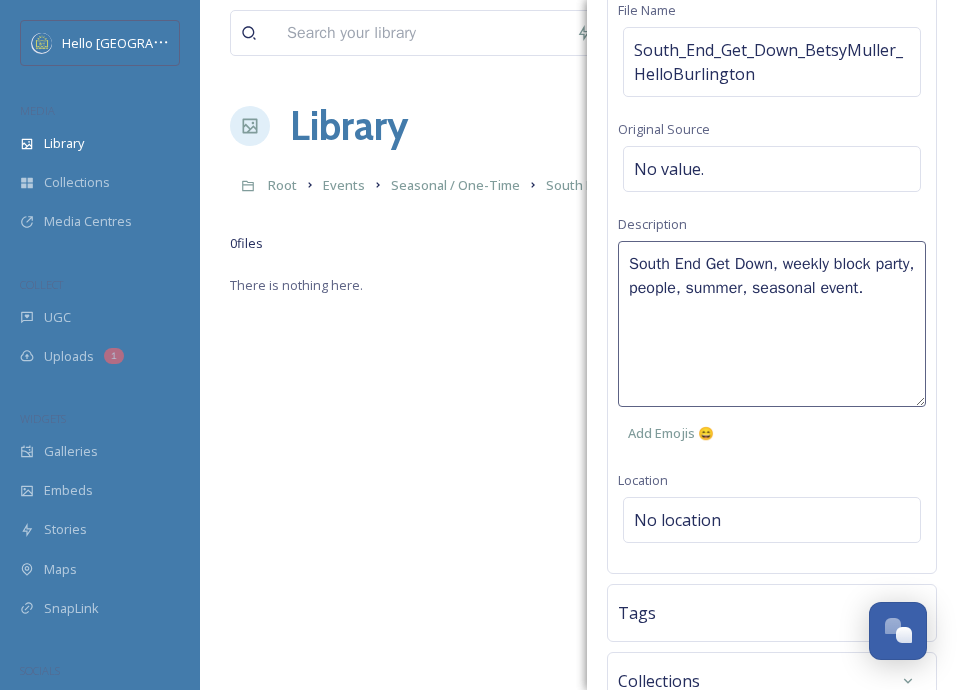 scroll, scrollTop: 157, scrollLeft: 0, axis: vertical 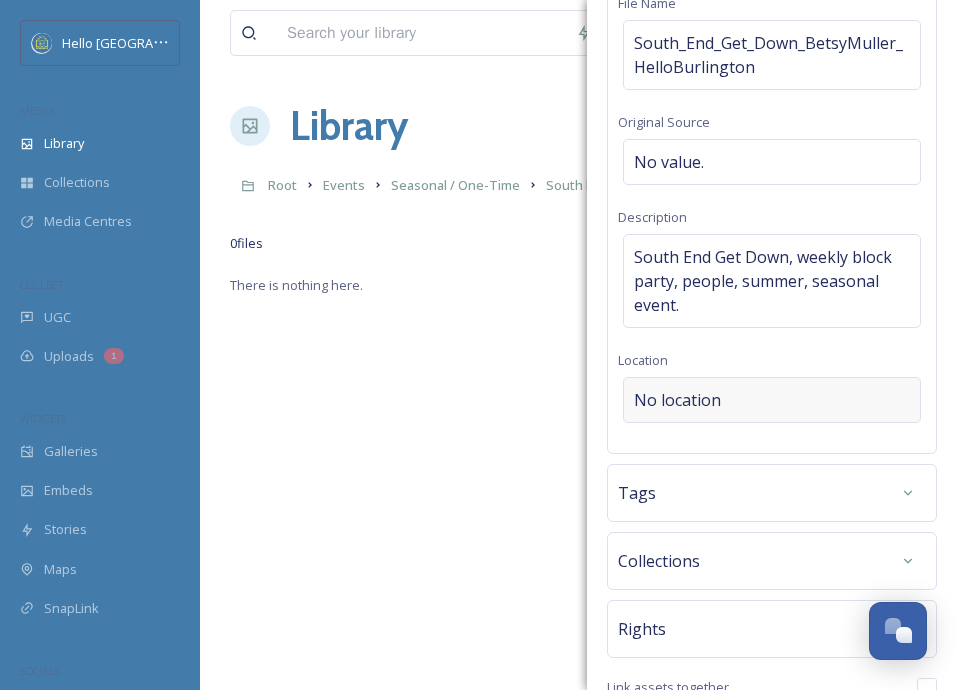click on "Bulk Edit Metadata Basic Info File Name South_End_Get_Down_BetsyMuller_HelloBurlington Original Source No value. Description South End Get Down, weekly block party, people, summer, seasonal event. Location No location Tags Collections Rights Link assets together Bulk Edit" at bounding box center (772, 316) 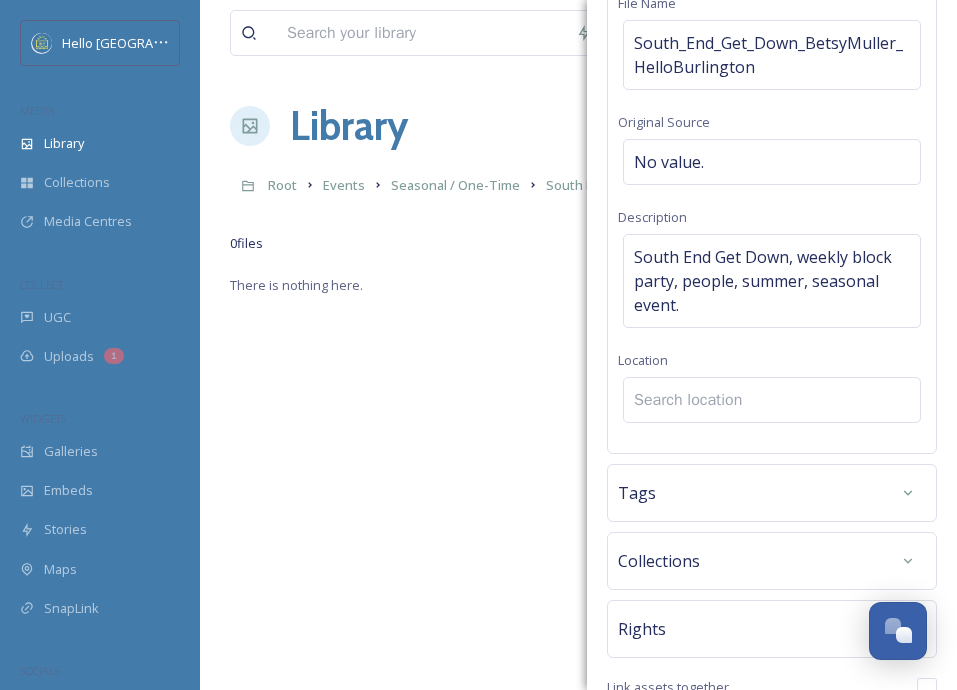 click at bounding box center (772, 400) 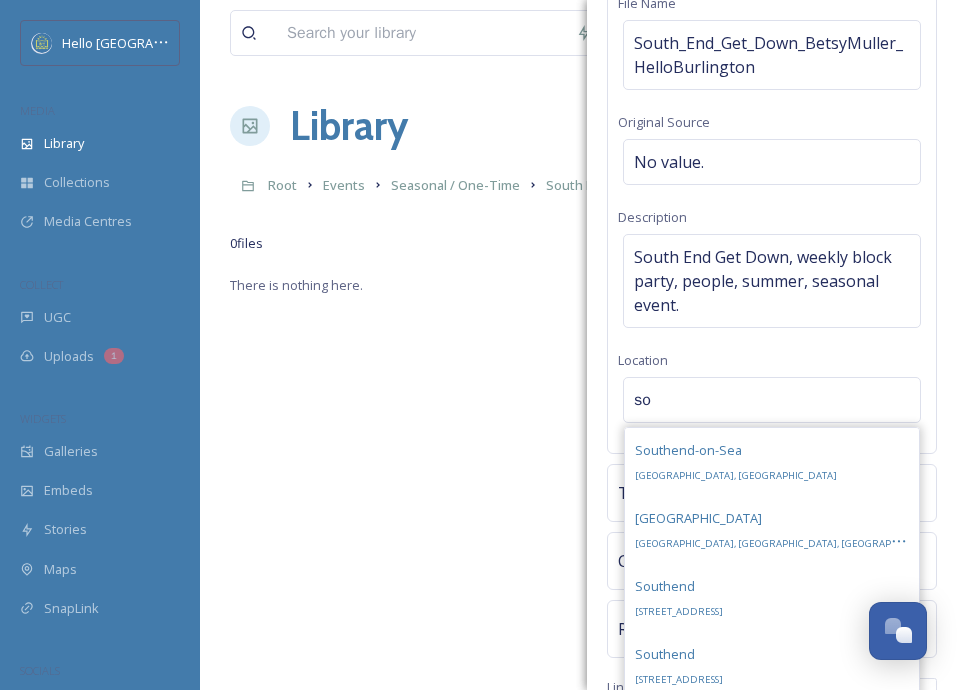 type on "s" 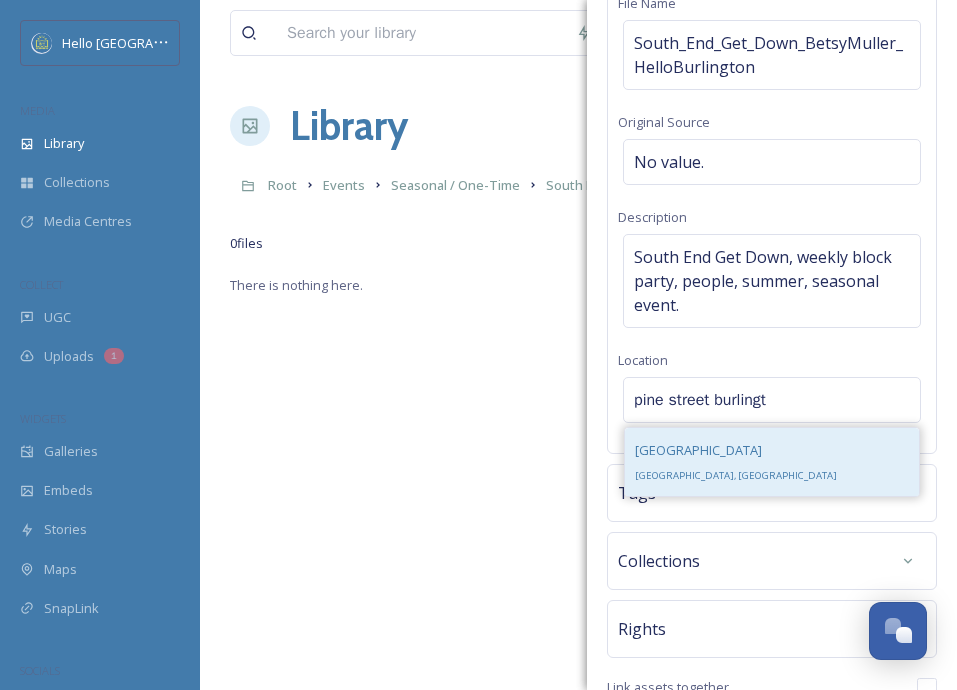 type on "pine street burlingt" 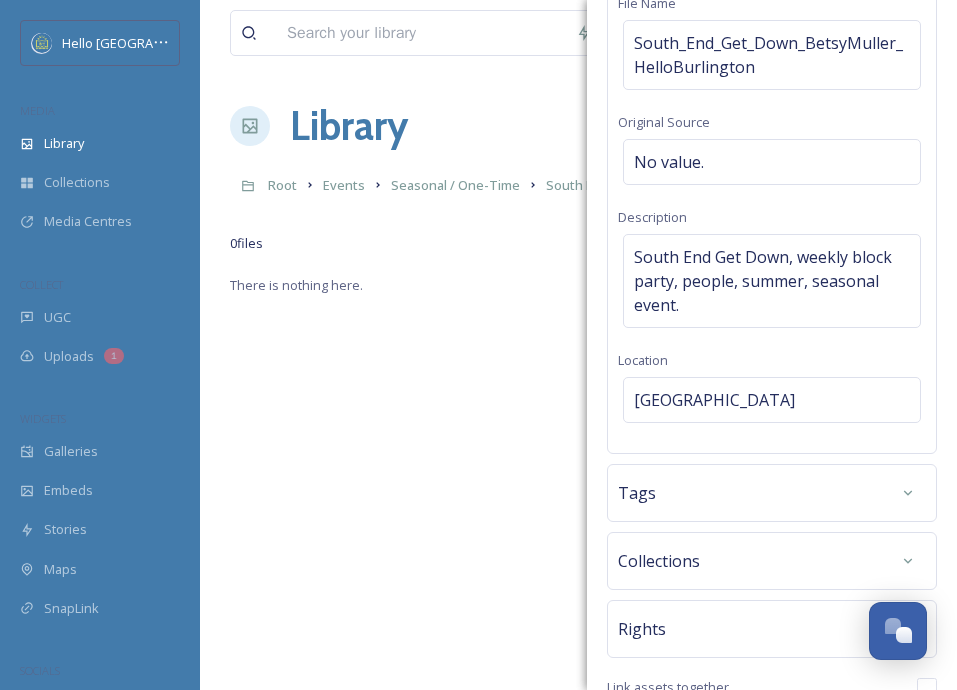 click on "Tags" at bounding box center (772, 493) 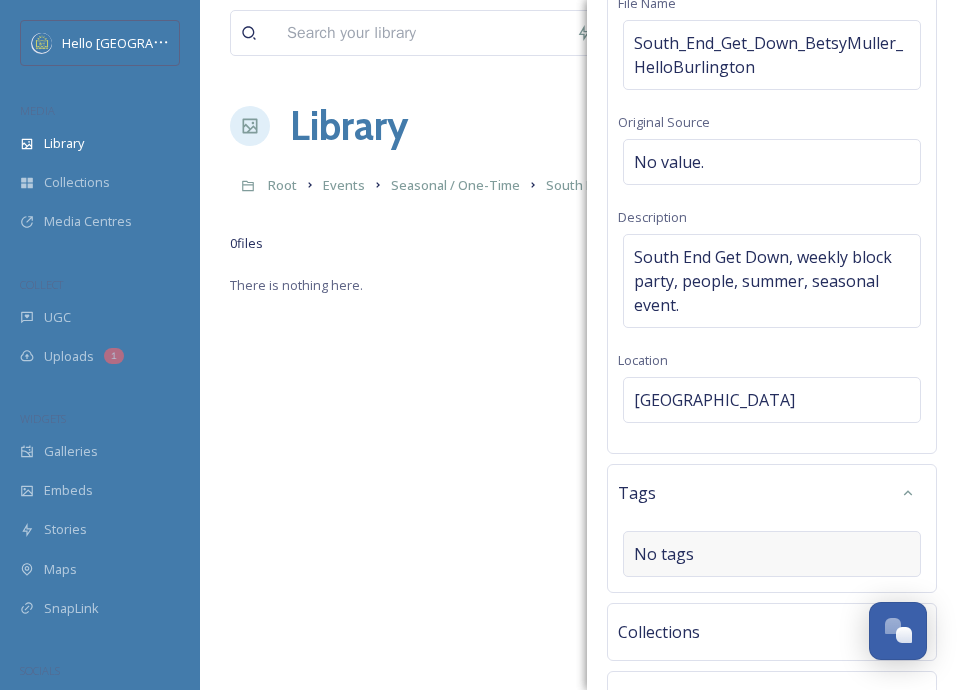 click on "No tags" at bounding box center [772, 554] 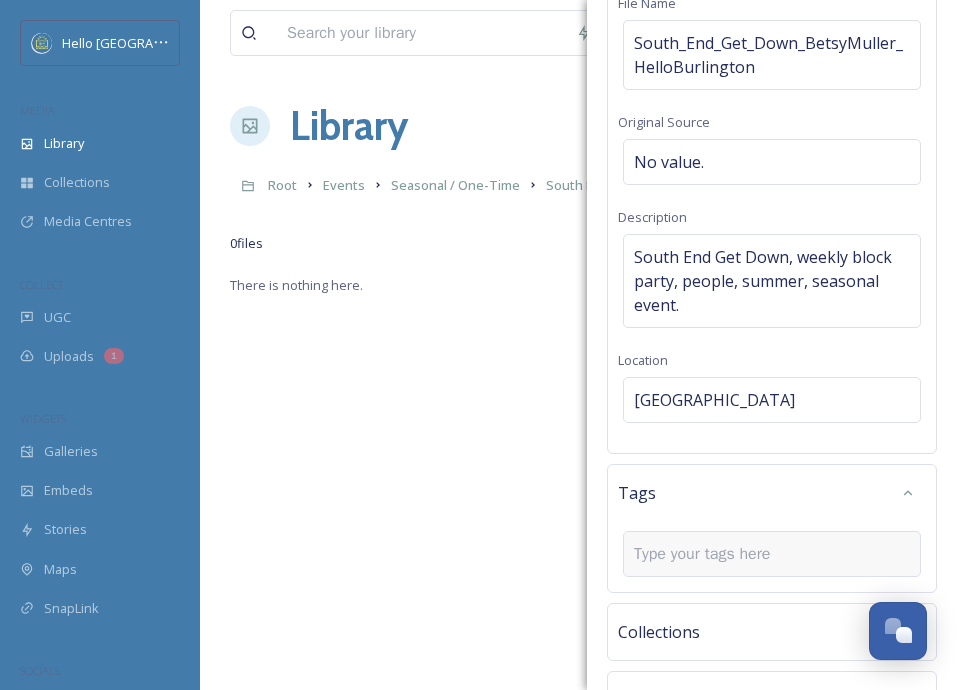 click at bounding box center (772, 554) 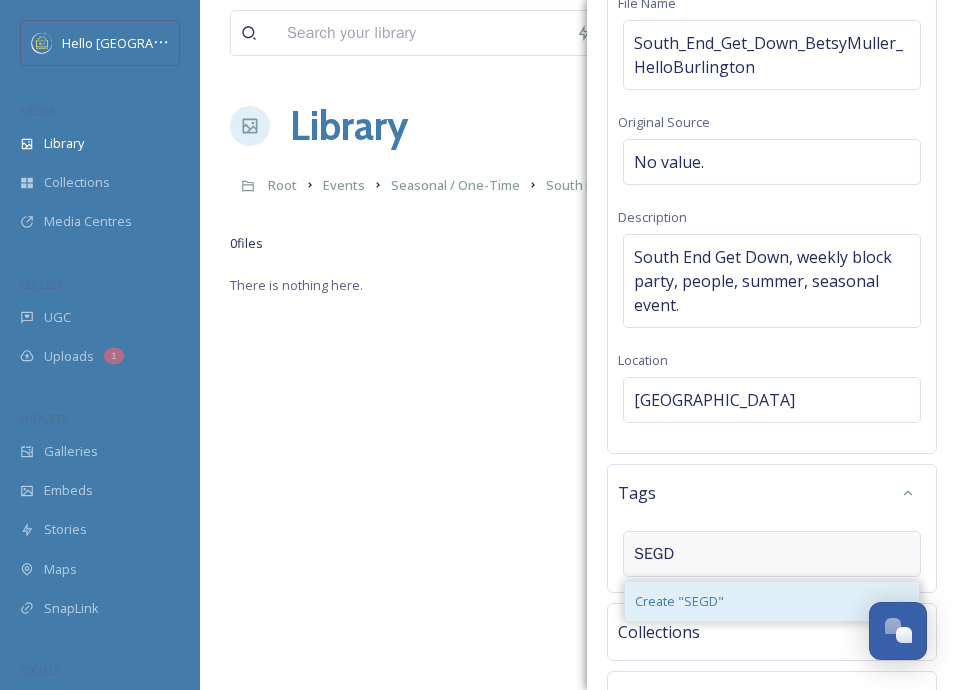 type on "SEGD" 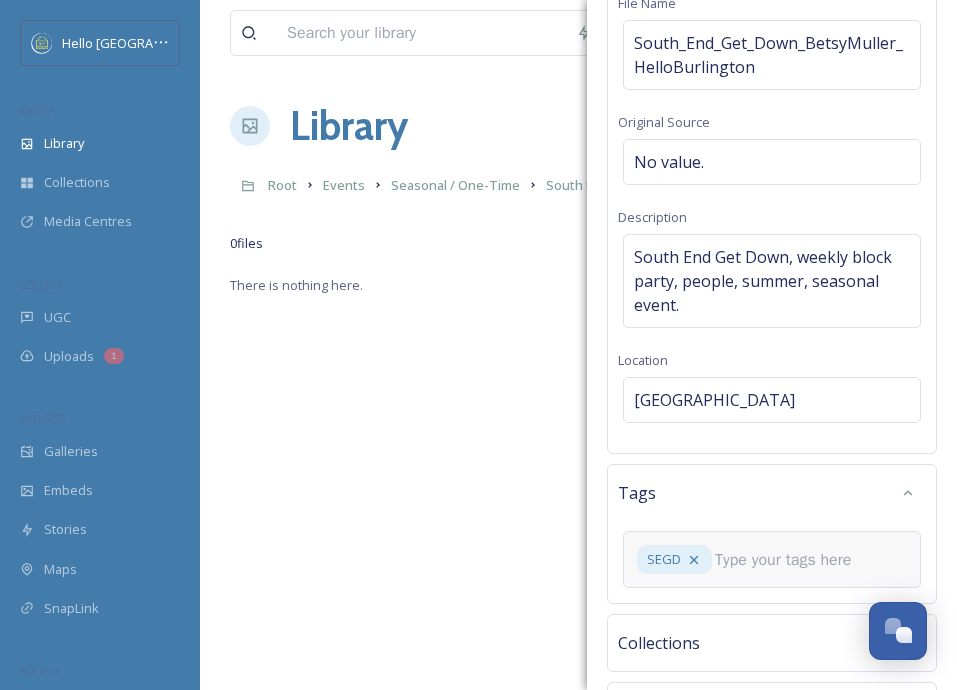 click at bounding box center [791, 560] 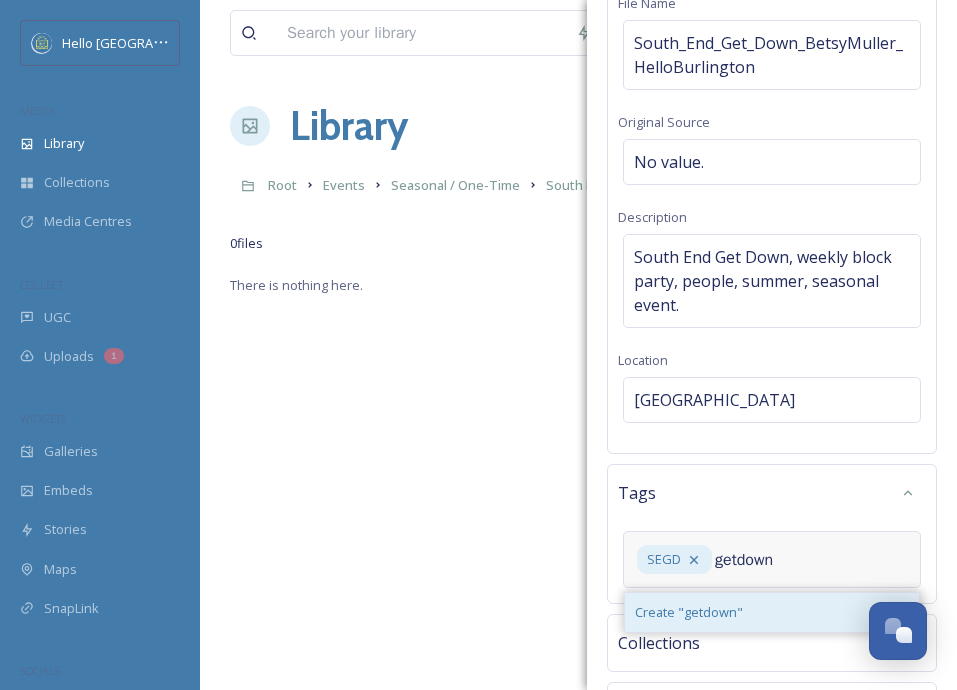 type on "getdown" 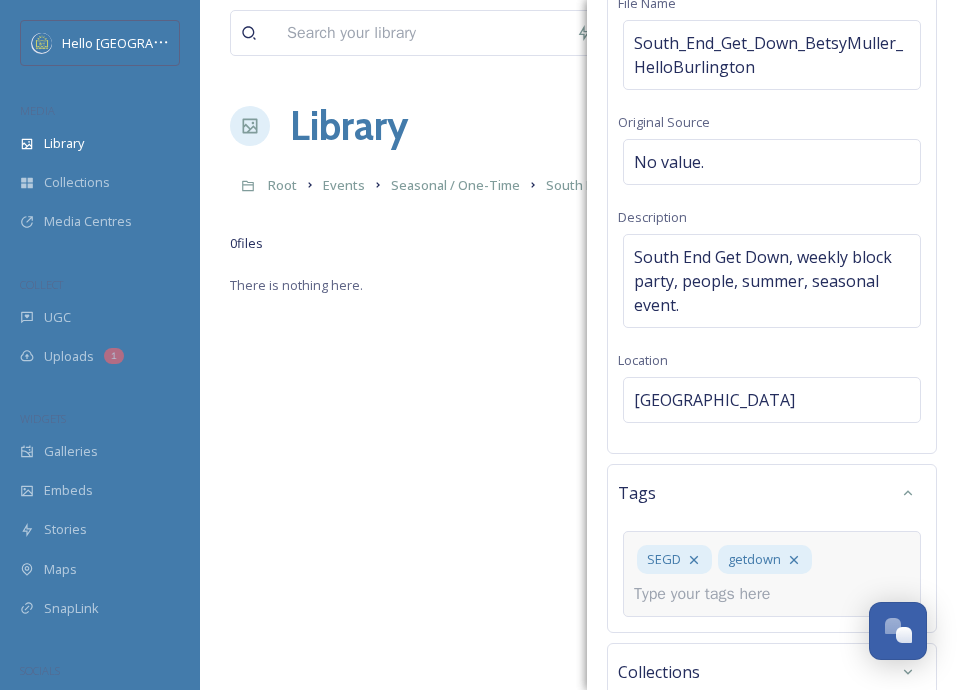 click at bounding box center [710, 594] 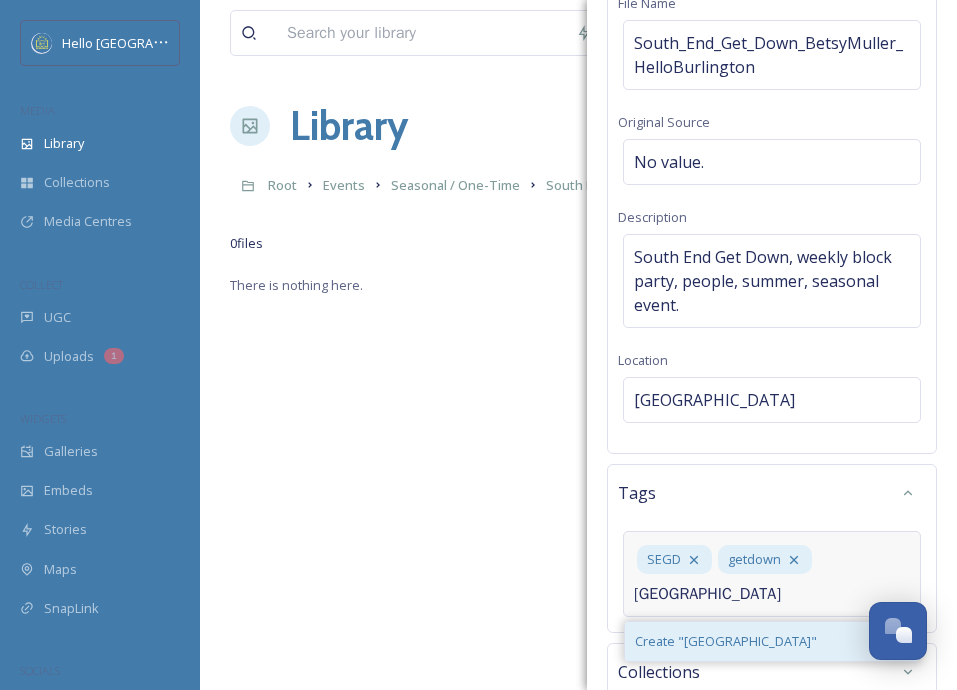type on "[GEOGRAPHIC_DATA]" 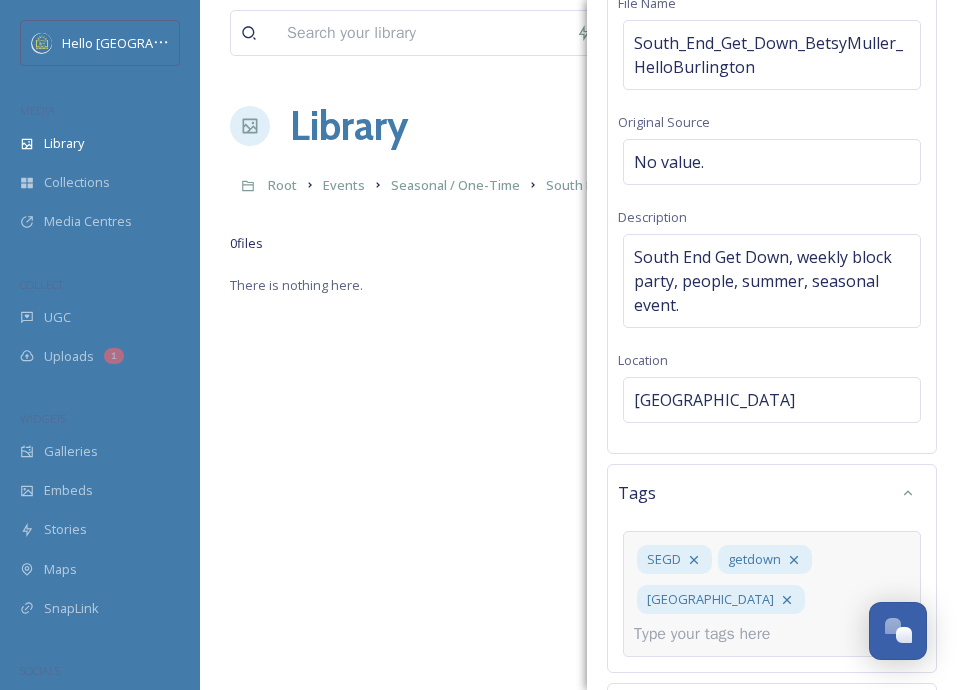 click at bounding box center (710, 634) 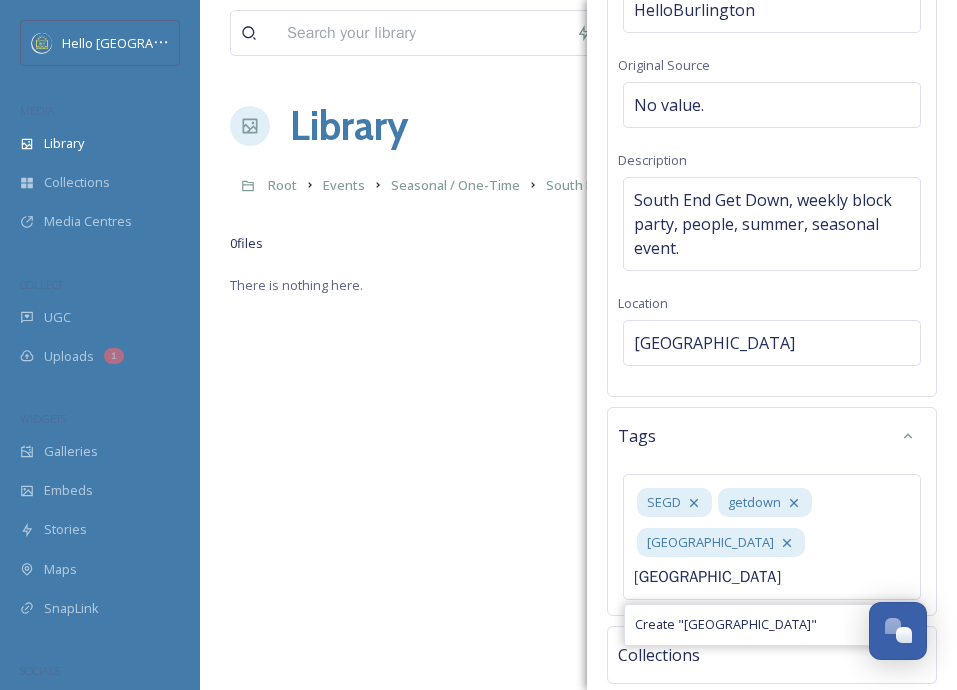 scroll, scrollTop: 222, scrollLeft: 0, axis: vertical 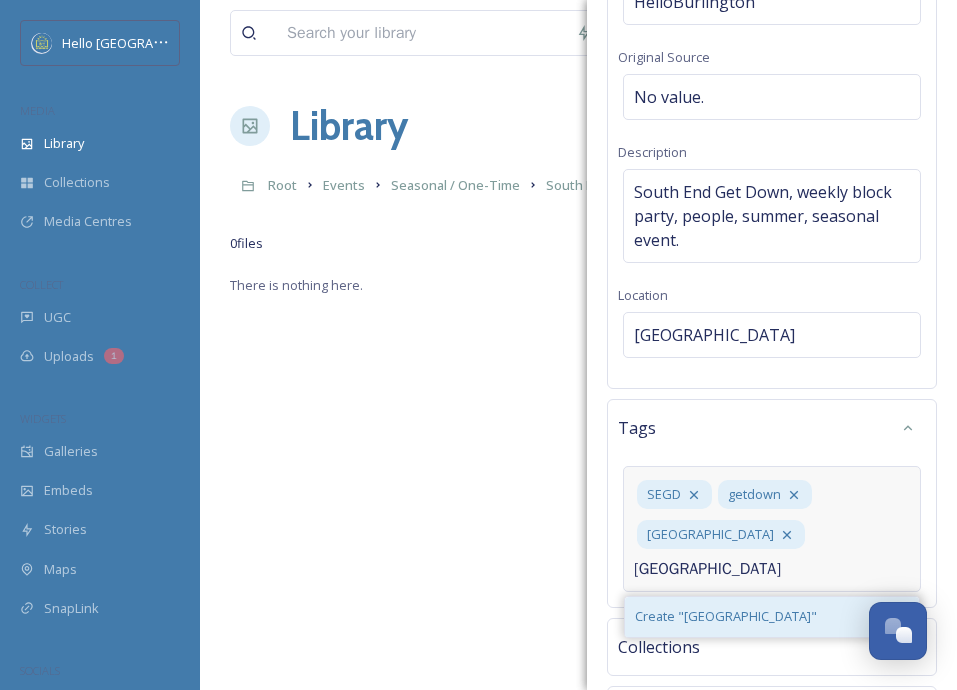 type on "[GEOGRAPHIC_DATA]" 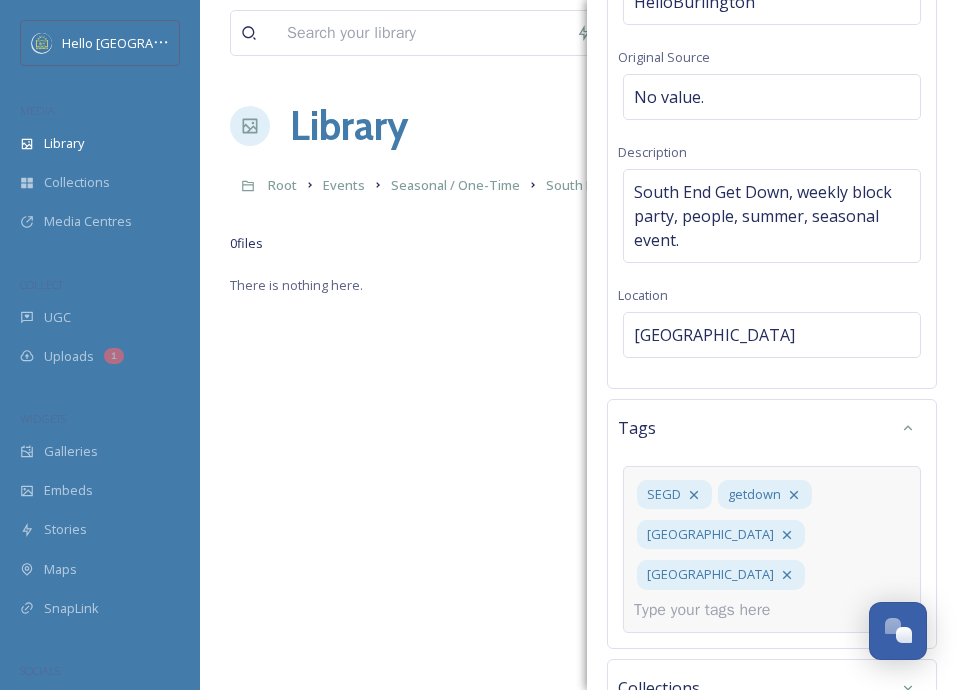 click on "SEGD getdown [GEOGRAPHIC_DATA]" at bounding box center (772, 549) 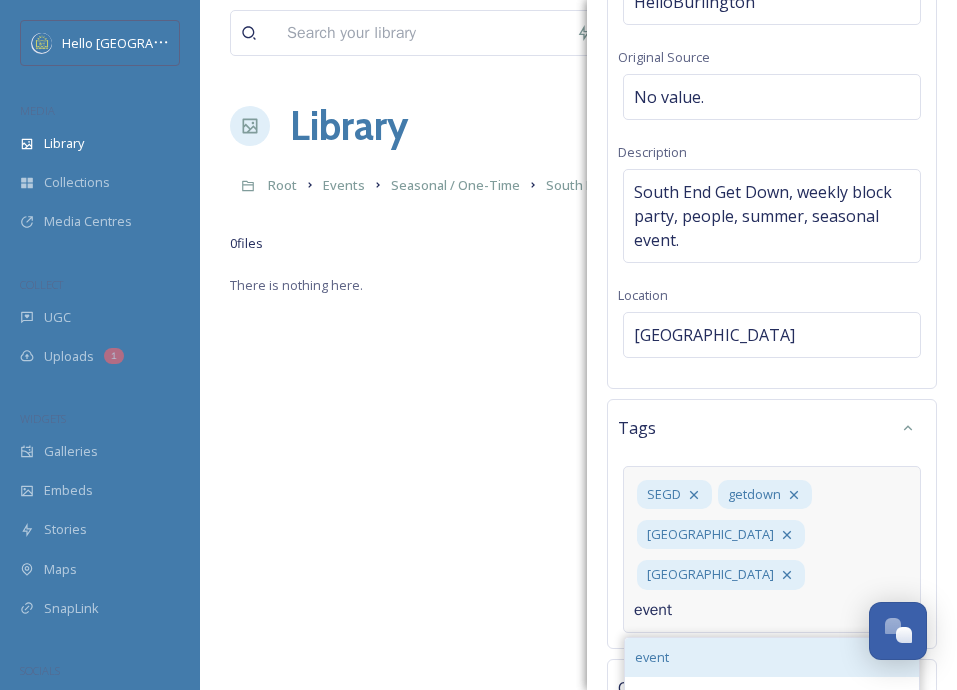 type on "event" 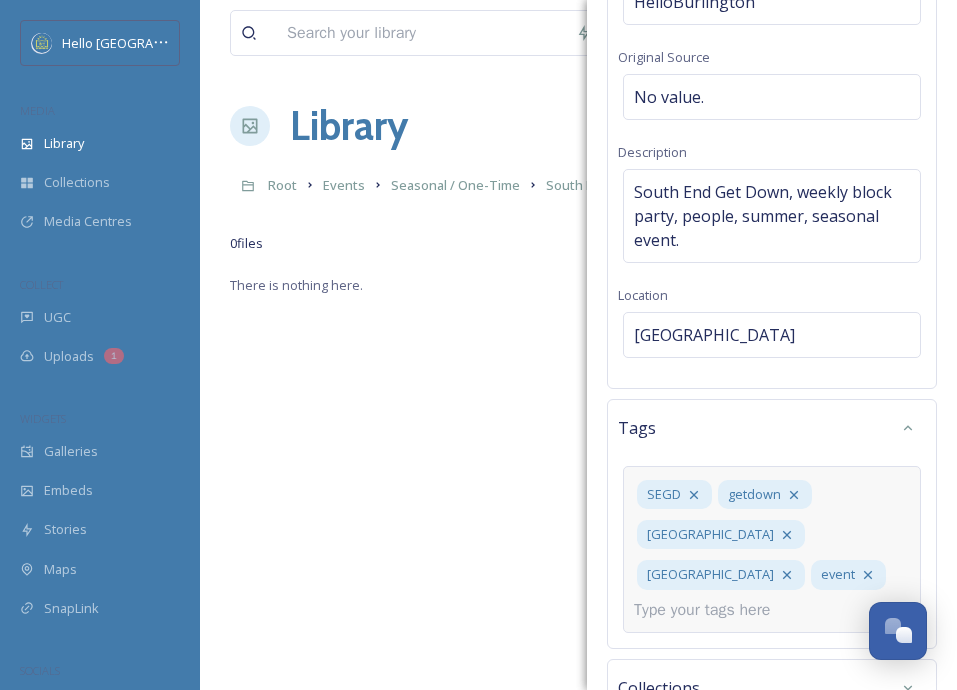 click at bounding box center [710, 610] 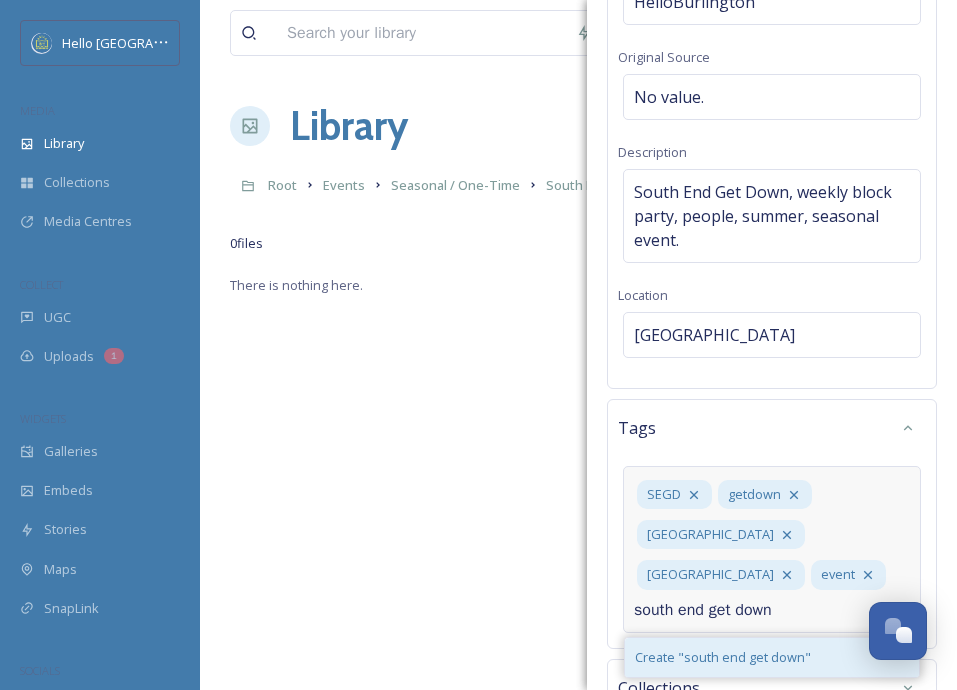 type on "south end get down" 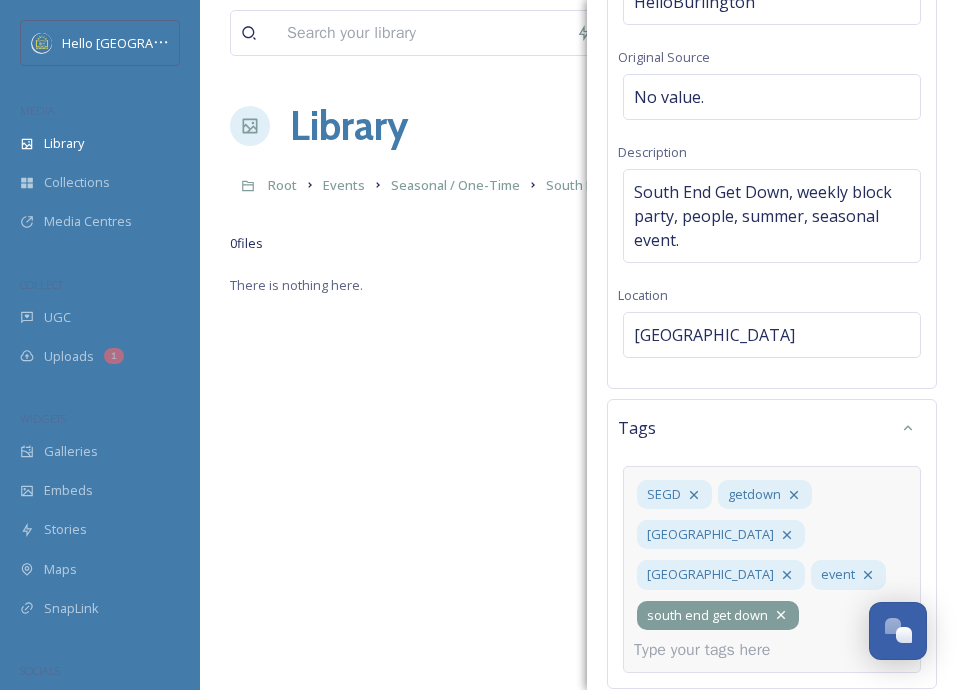 click on "south end get down" at bounding box center [718, 615] 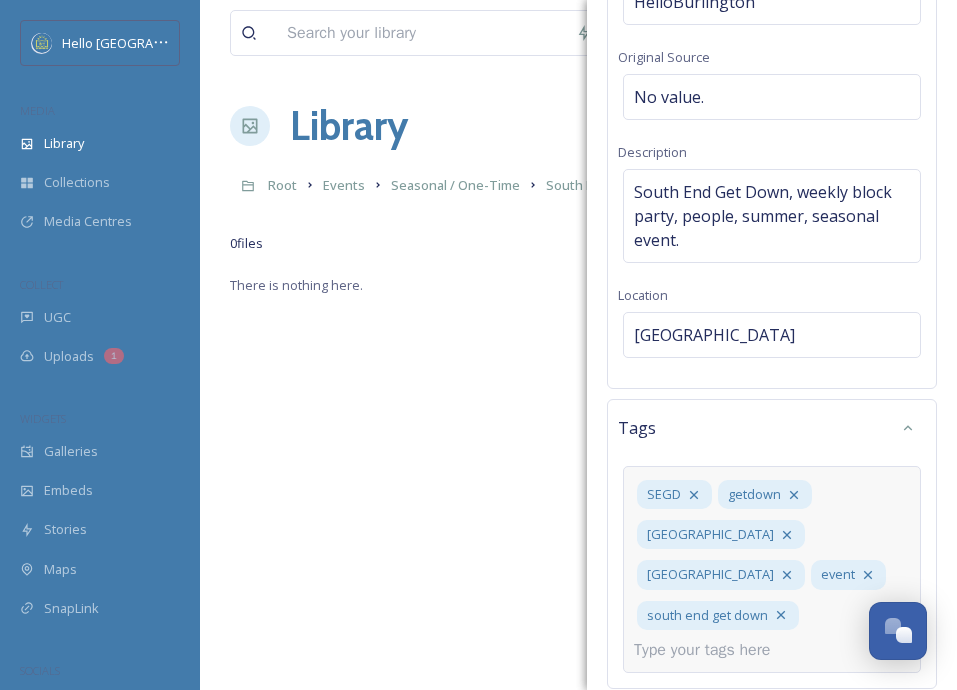 click at bounding box center (710, 650) 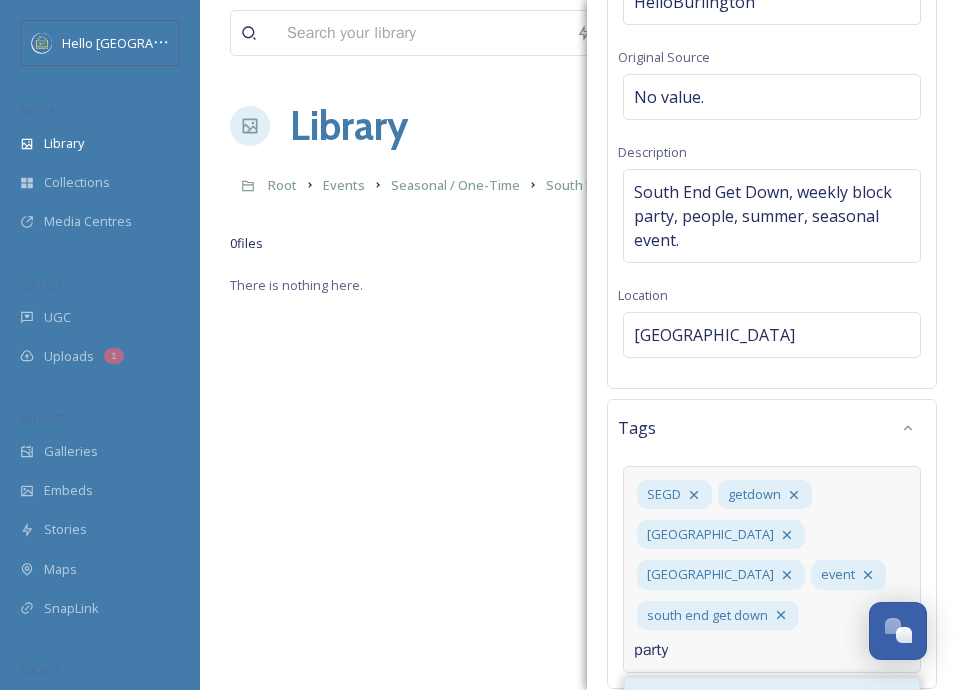 type on "party" 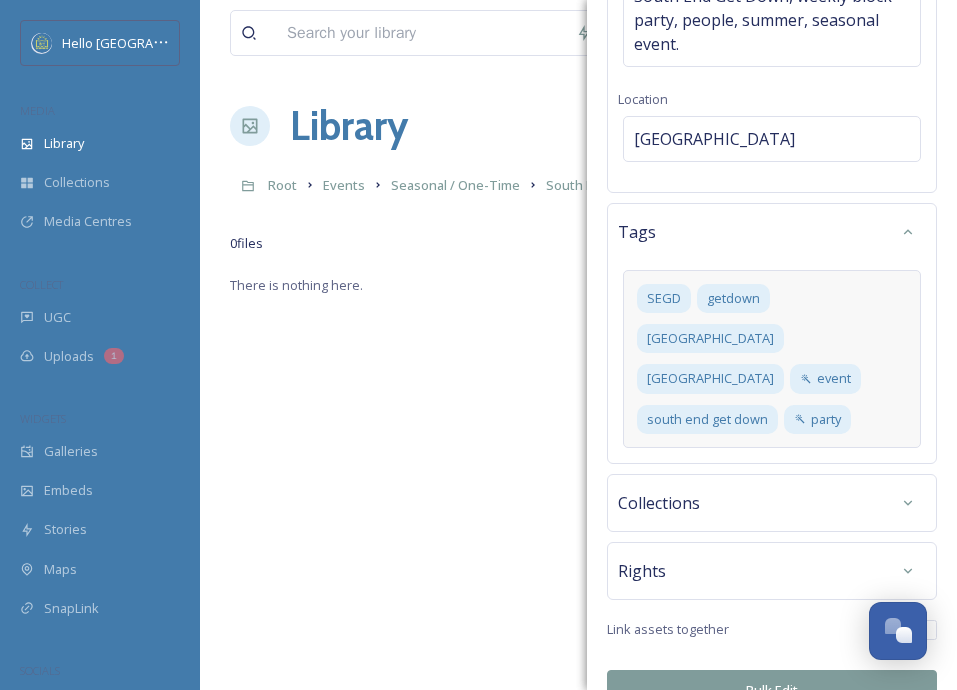 click on "Collections" at bounding box center [772, 503] 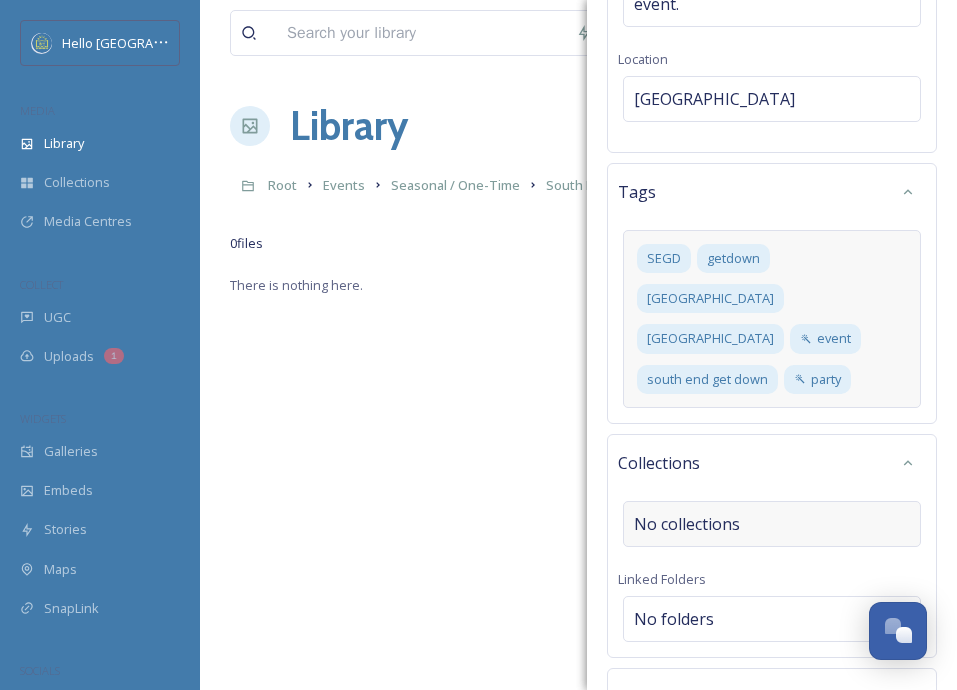 click on "No collections" at bounding box center [687, 524] 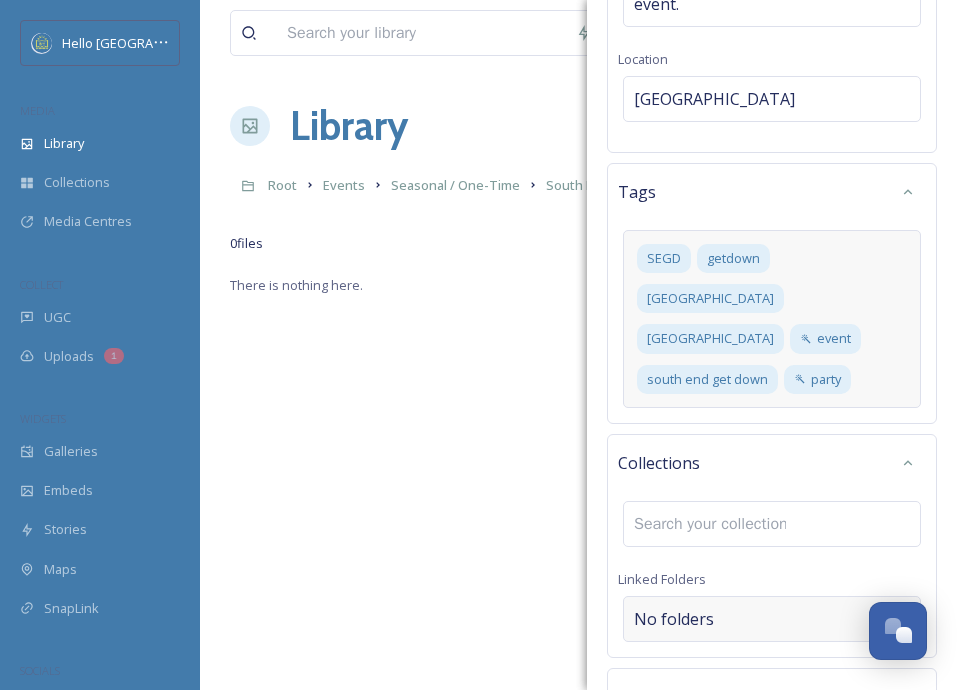 click on "No folders" at bounding box center [674, 619] 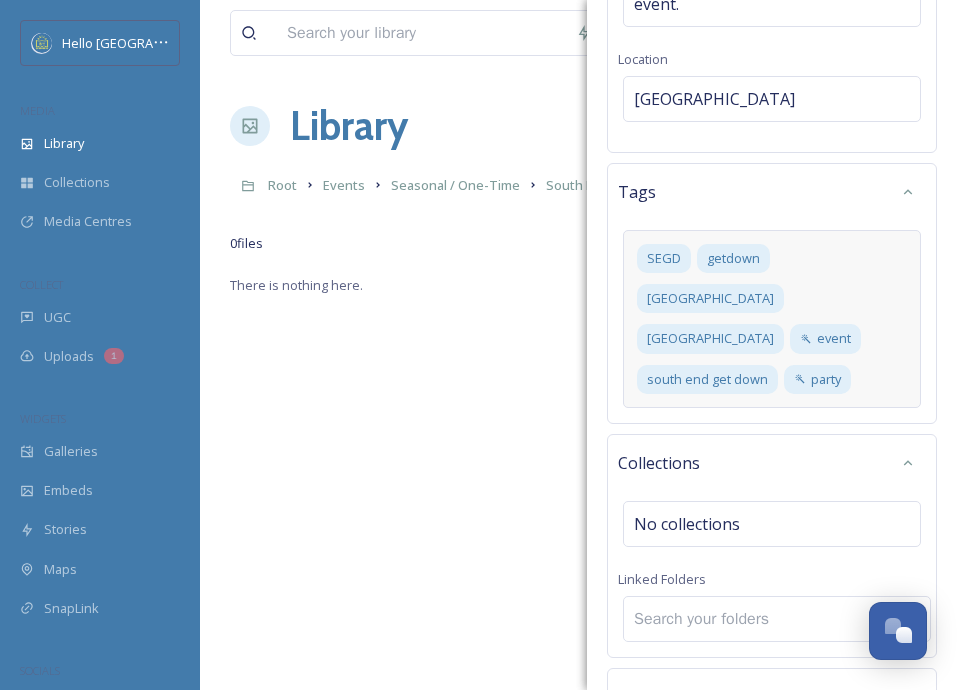 click at bounding box center (777, 619) 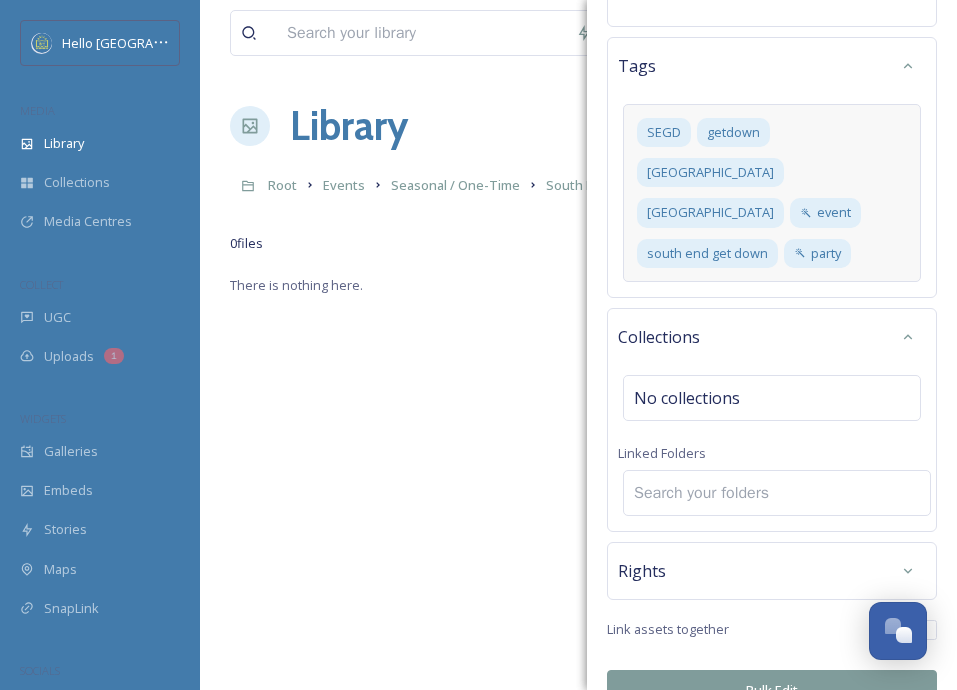 scroll, scrollTop: 582, scrollLeft: 0, axis: vertical 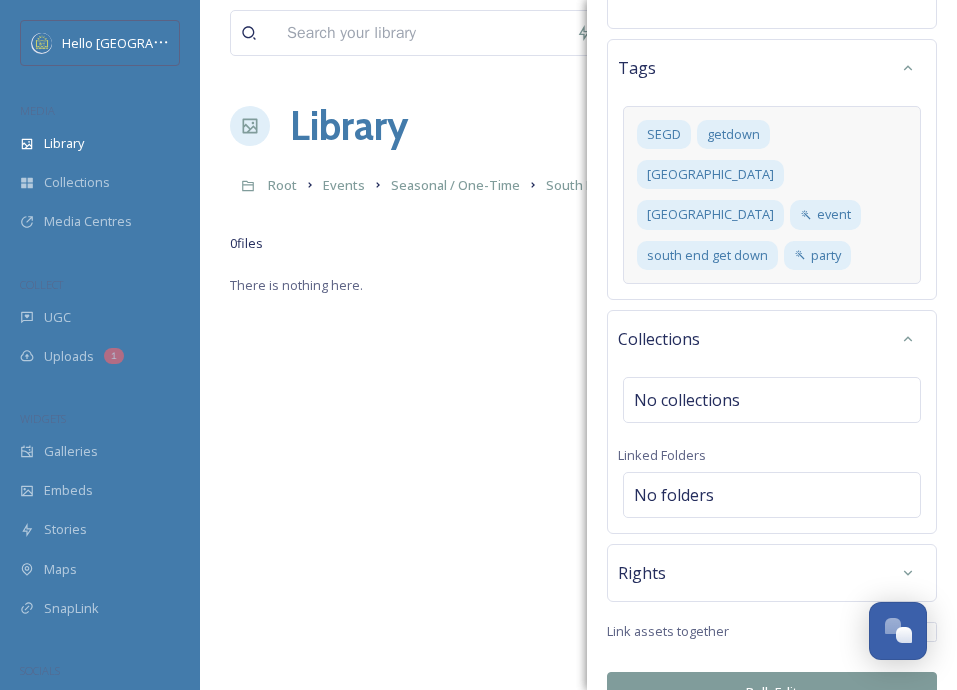 click on "Rights" at bounding box center [772, 573] 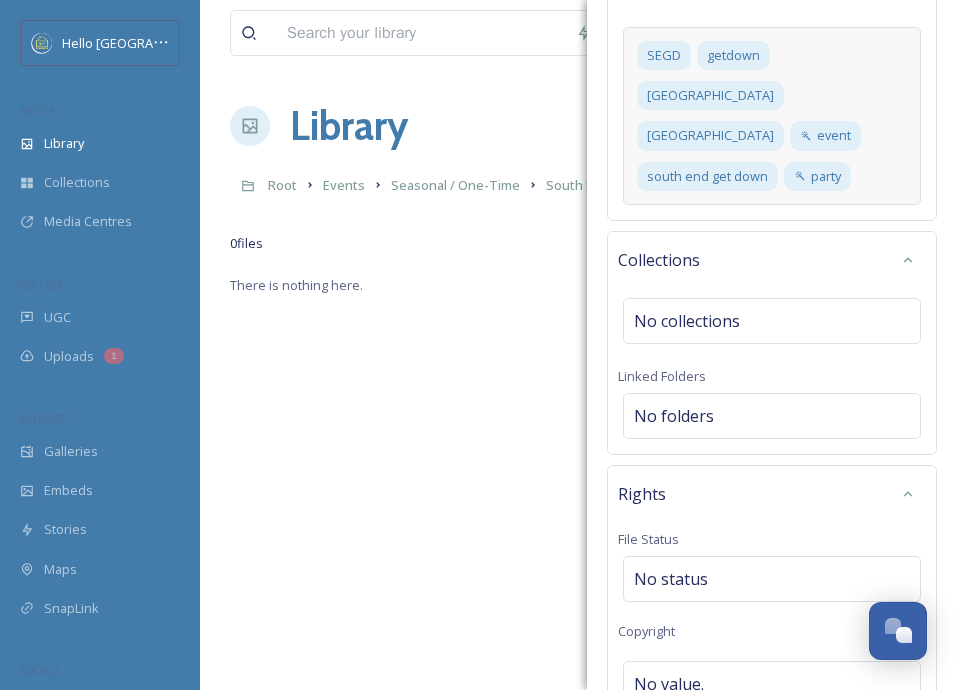scroll, scrollTop: 668, scrollLeft: 0, axis: vertical 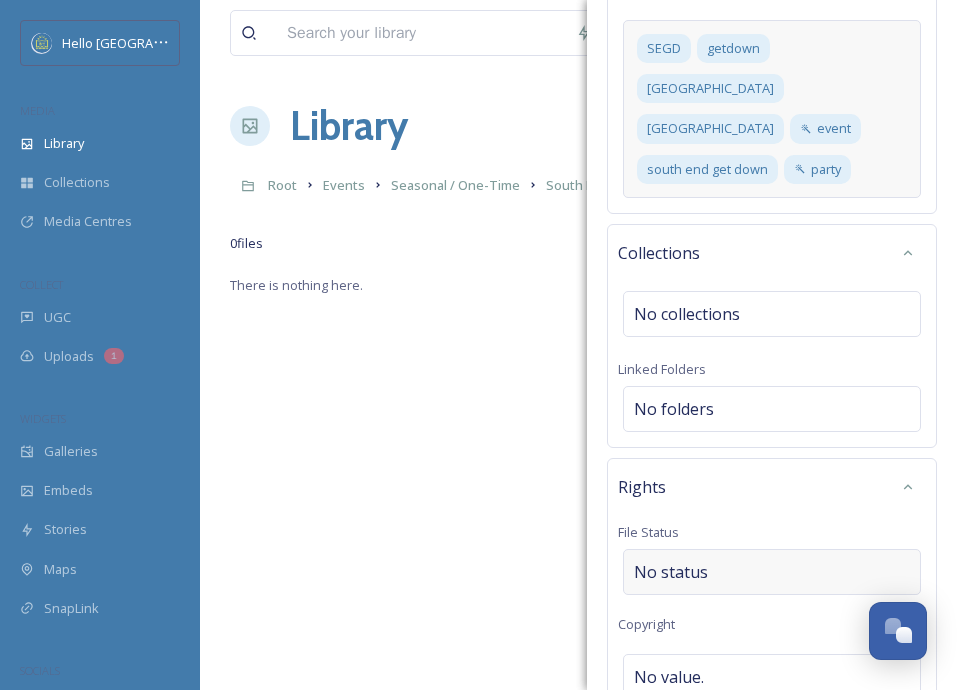 click on "No status" at bounding box center [772, 572] 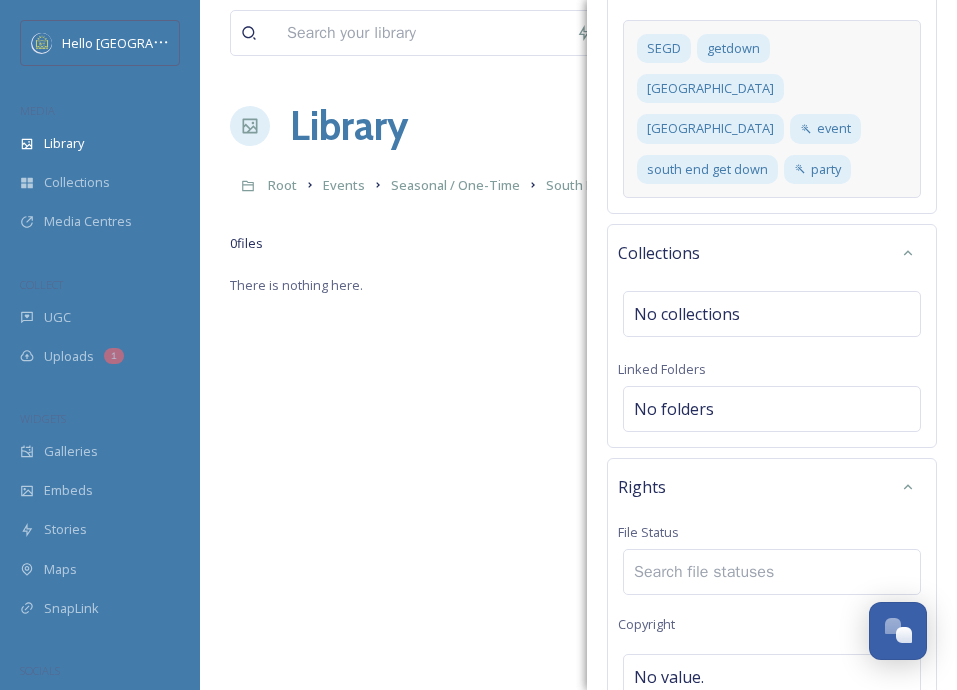 click at bounding box center [710, 572] 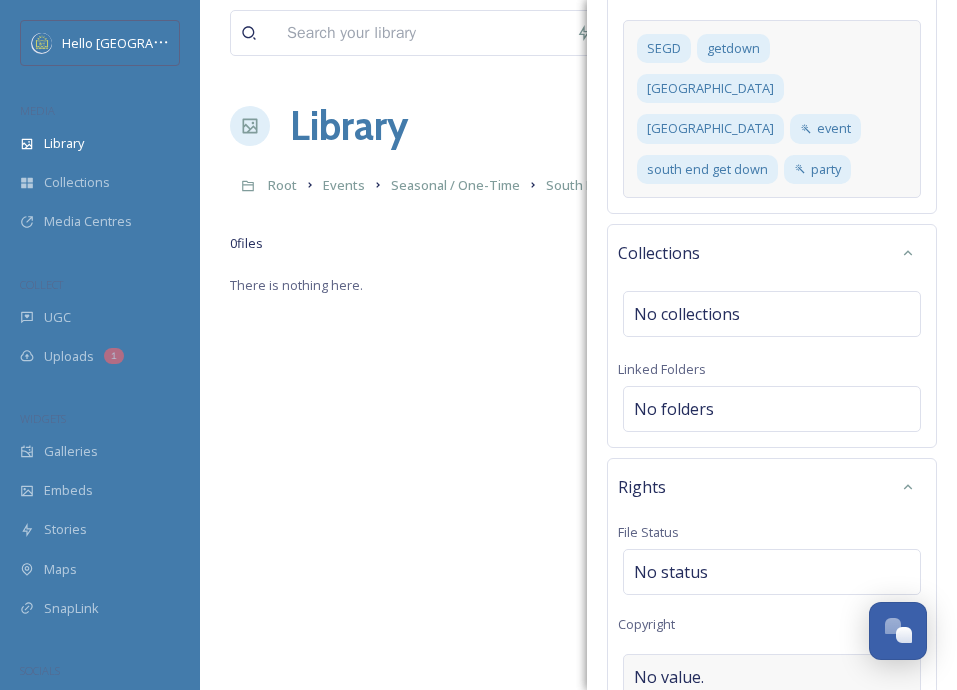 click on "No value." at bounding box center [772, 677] 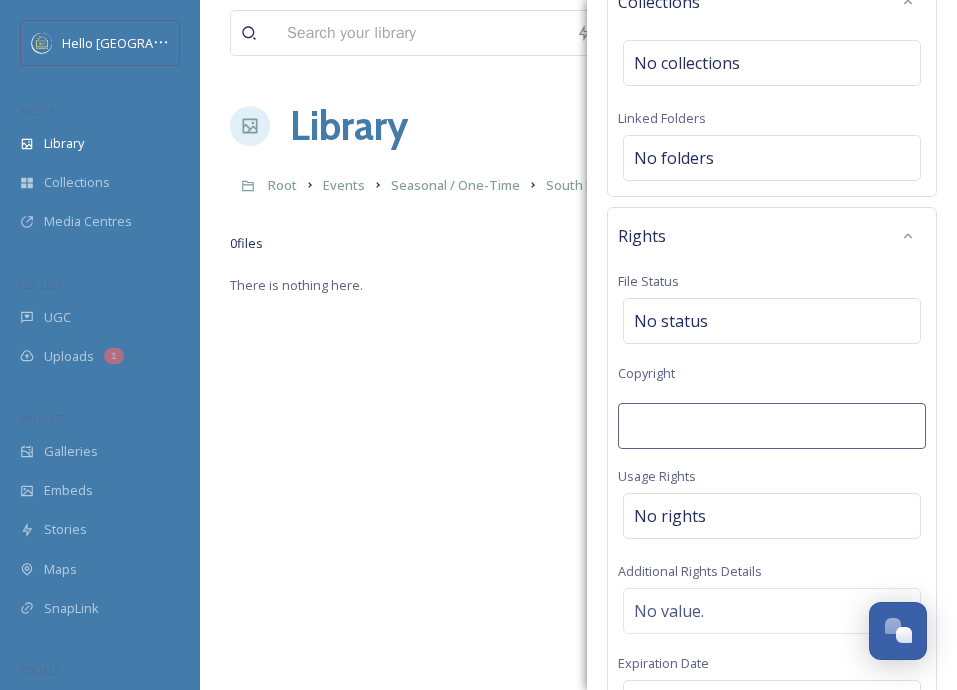scroll, scrollTop: 917, scrollLeft: 0, axis: vertical 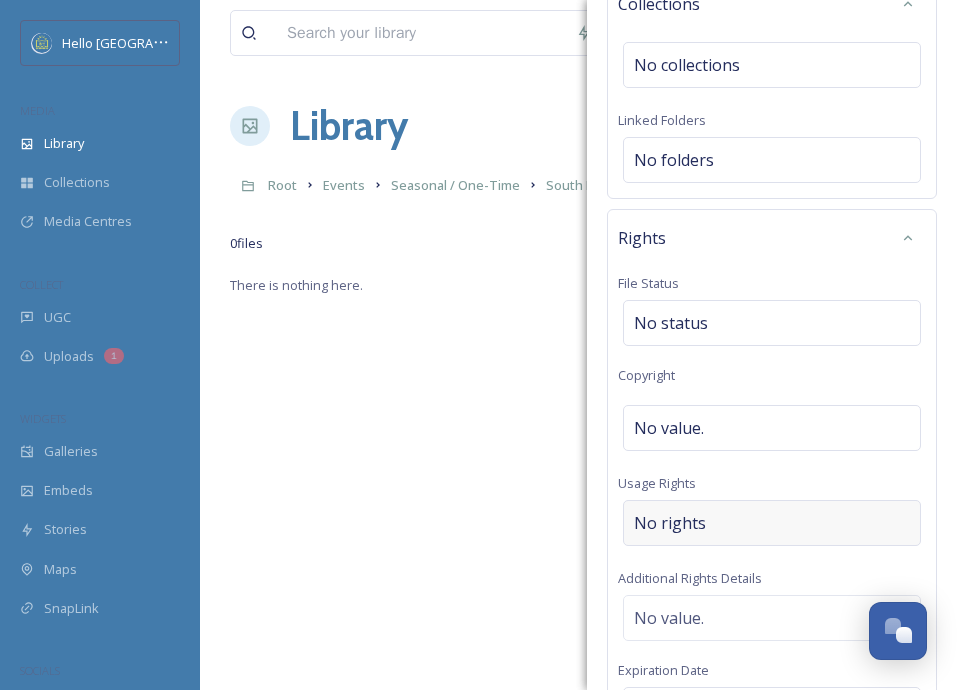click on "No rights" at bounding box center [670, 523] 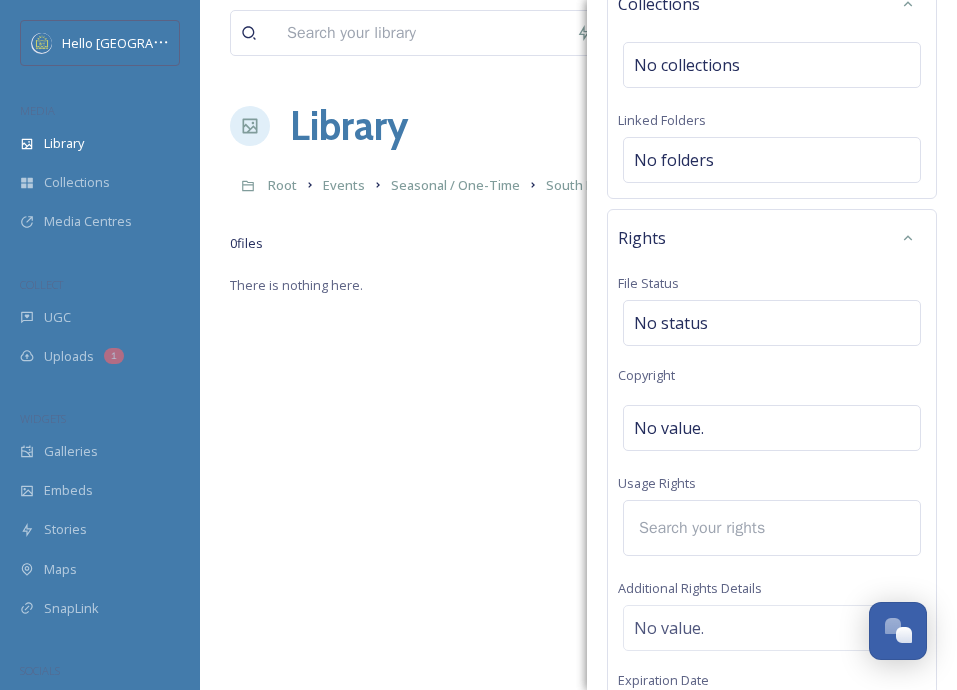 click at bounding box center (715, 528) 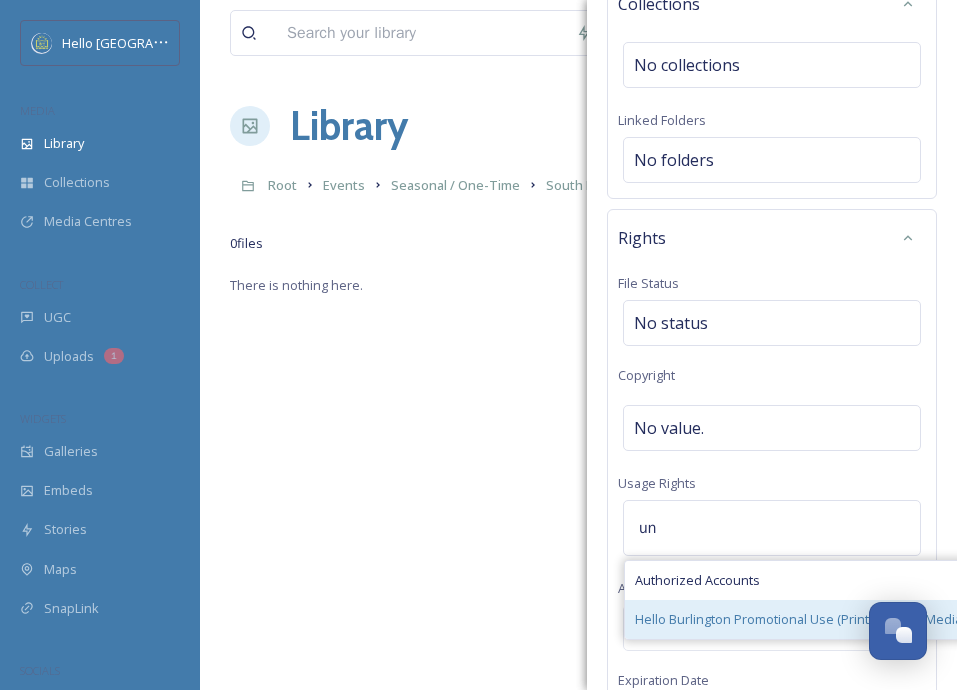 type on "un" 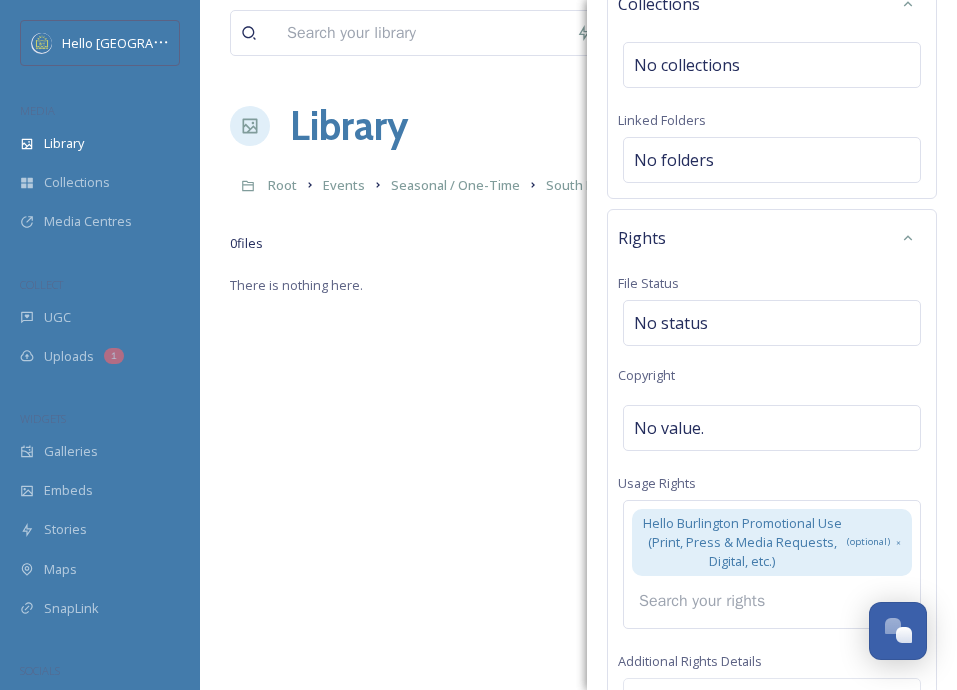 click at bounding box center [715, 601] 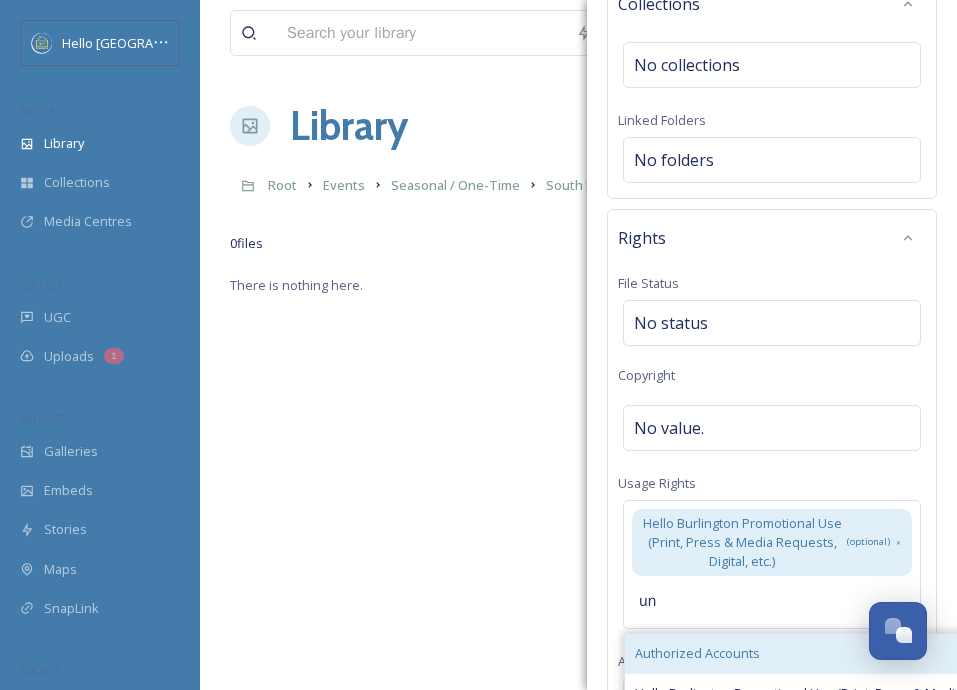 type on "un" 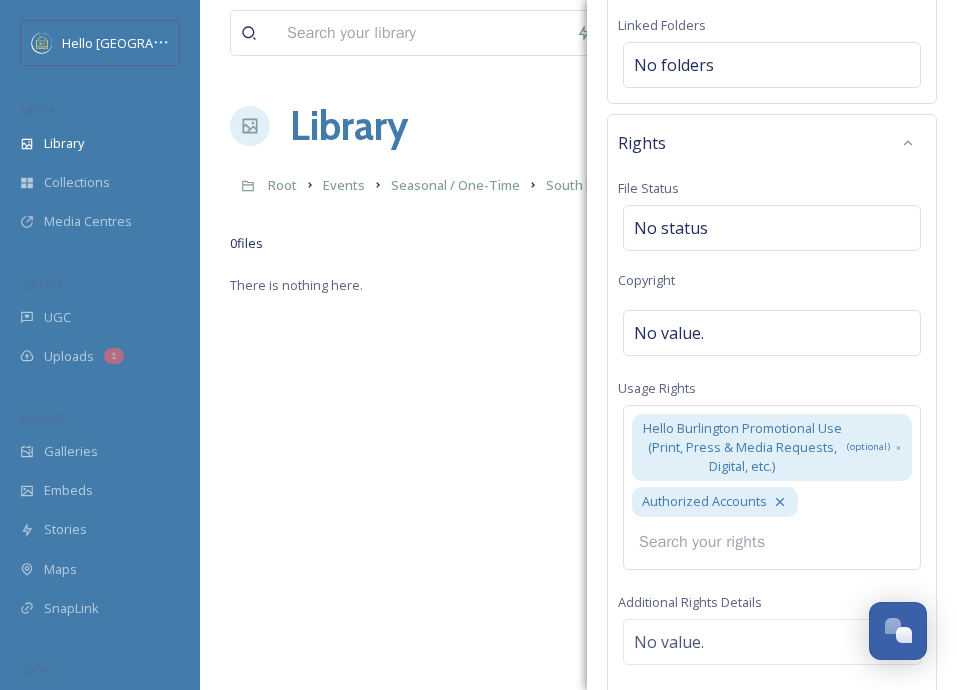 scroll, scrollTop: 1092, scrollLeft: 0, axis: vertical 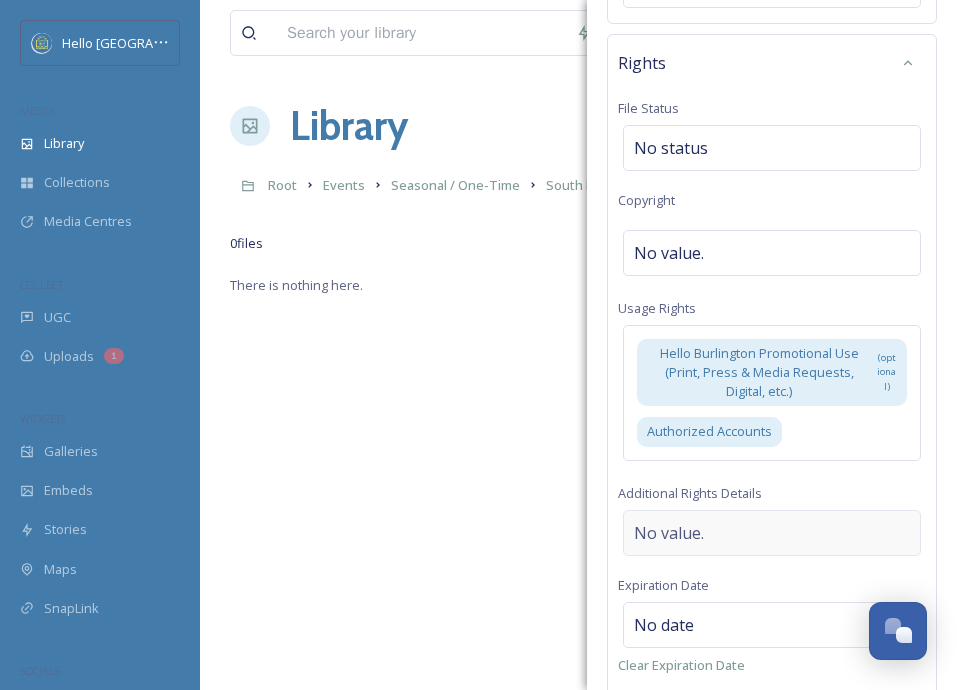 click on "No value." at bounding box center [772, 533] 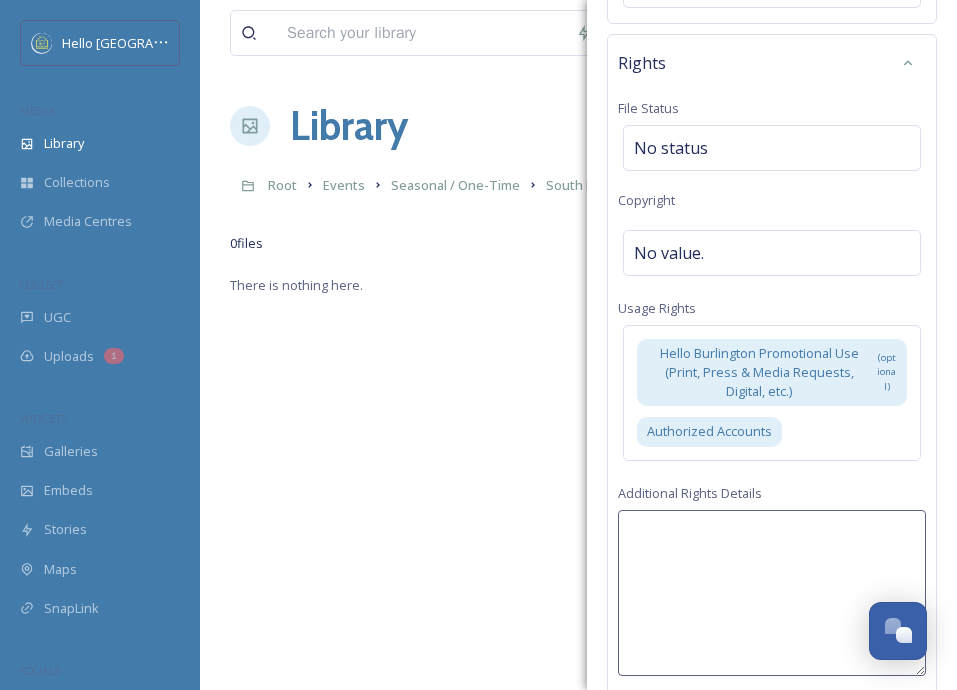 click at bounding box center (772, 593) 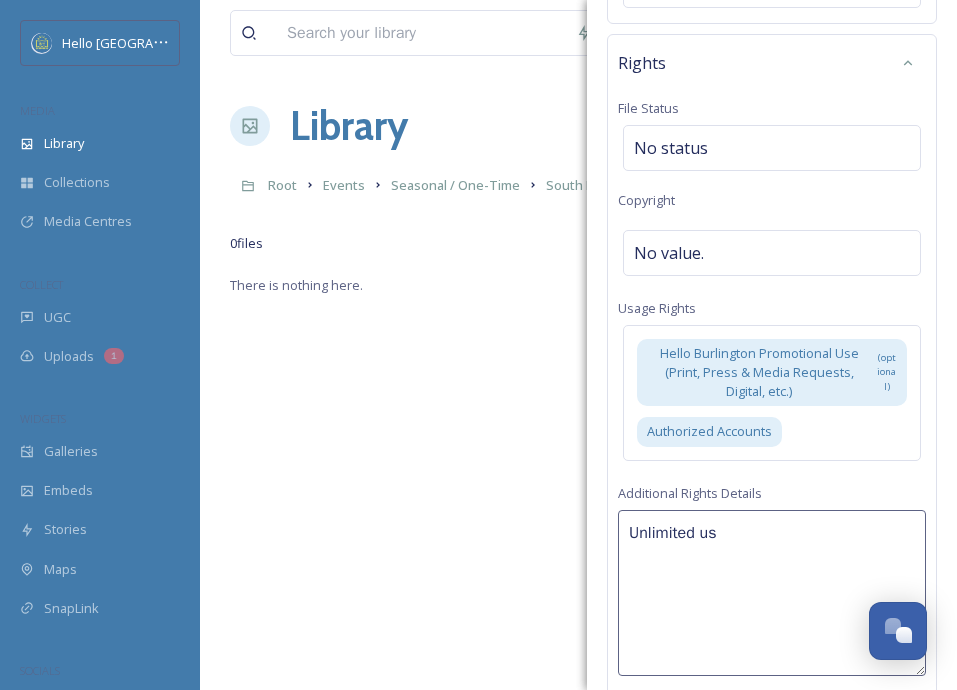 type on "Unlimited use" 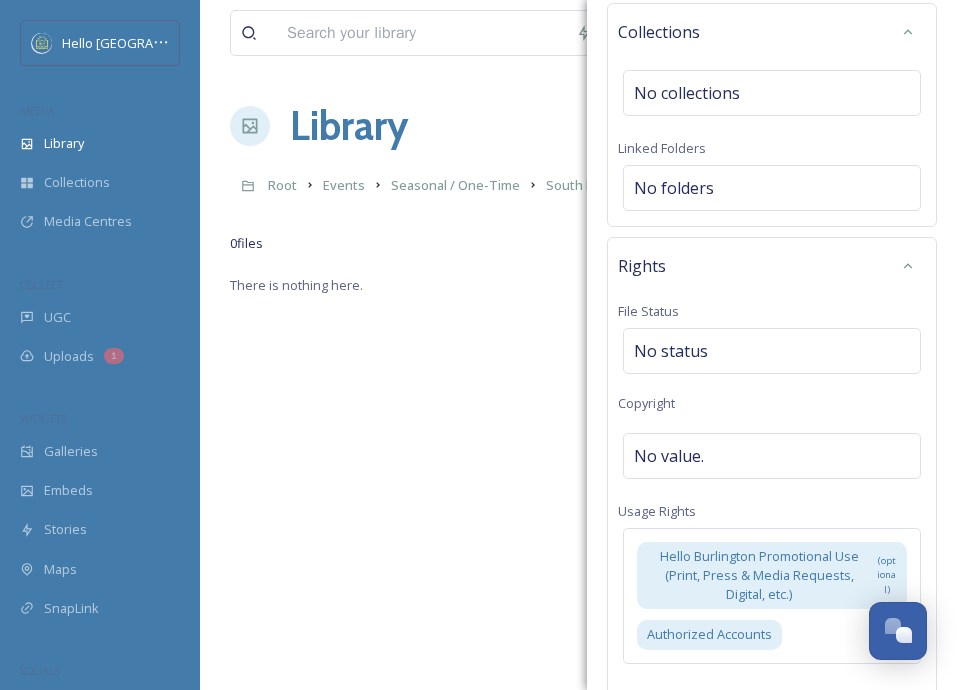 scroll, scrollTop: 884, scrollLeft: 0, axis: vertical 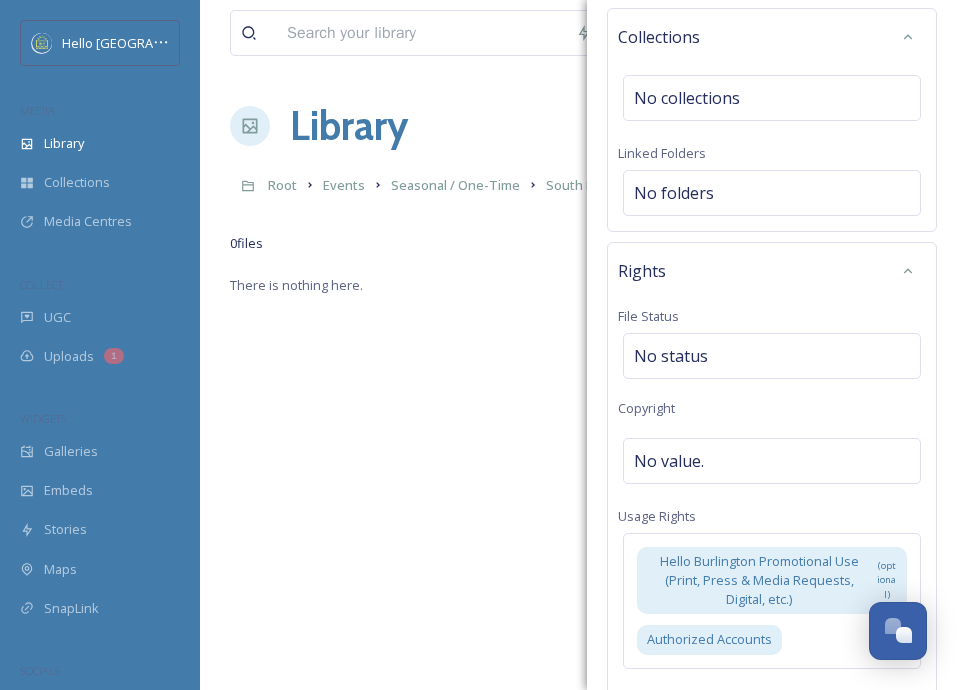 click on "Rights File Status No status Copyright No value. Usage Rights Hello Burlington Promotional Use (Print, Press & Media Requests, Digital, etc.)  (optional) Authorized Accounts Additional Rights Details Unlimited use Add Emojis 😄 Expiration Date No date Clear Expiration Date File Usage Commercial Use" at bounding box center (772, 687) 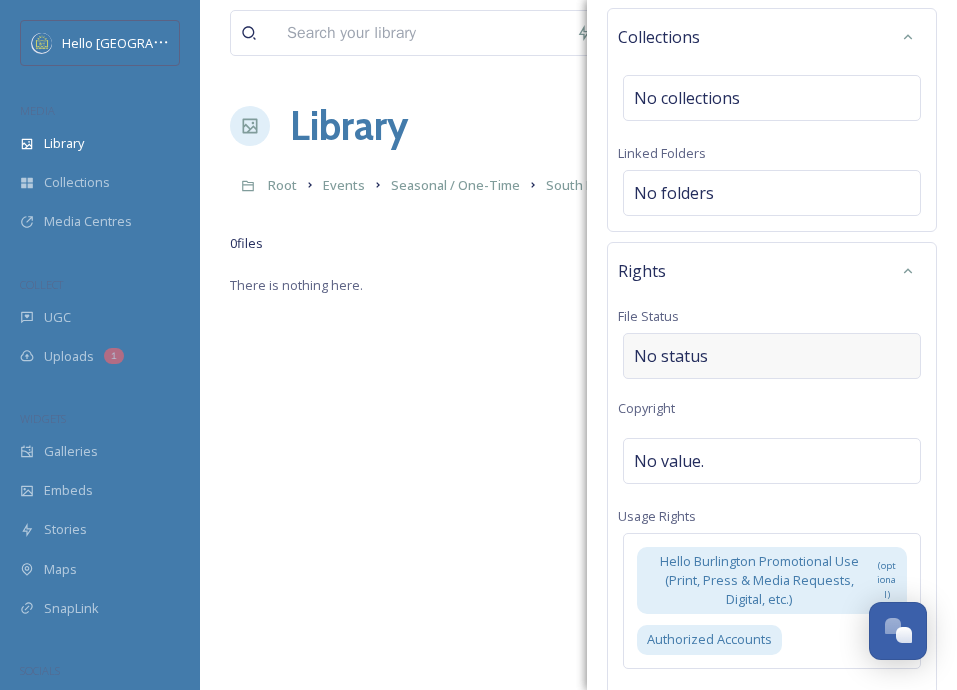 click on "No status" at bounding box center [772, 356] 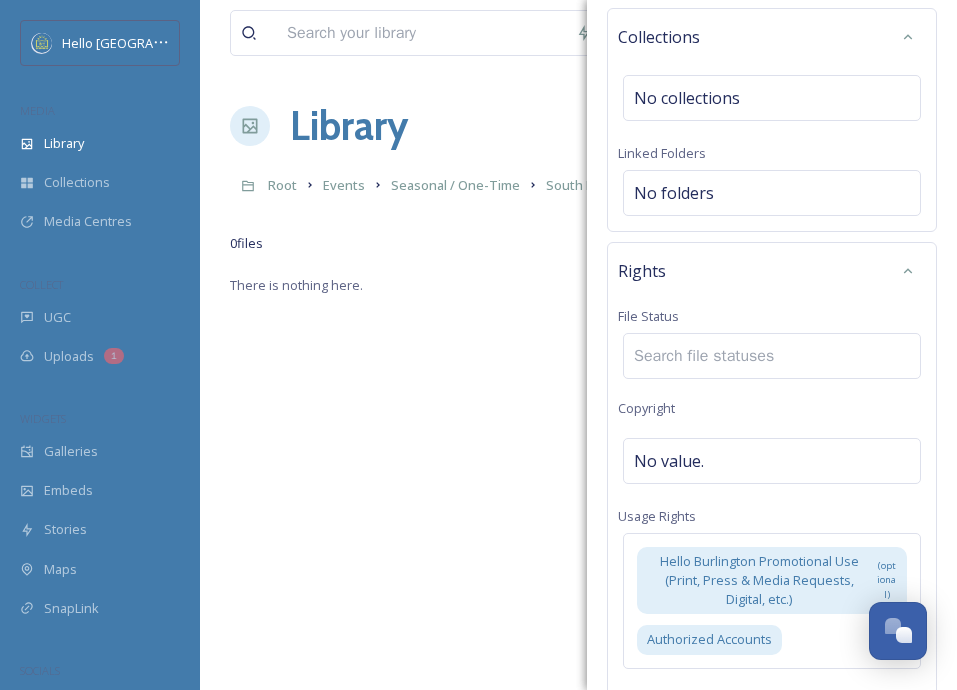 click at bounding box center (710, 356) 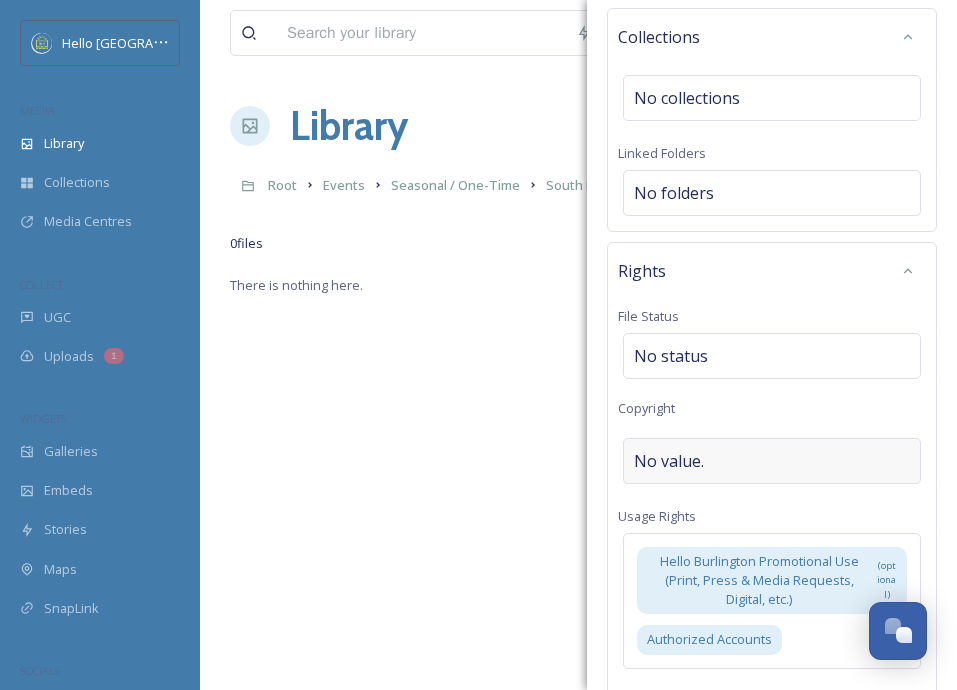 click on "No value." at bounding box center (772, 461) 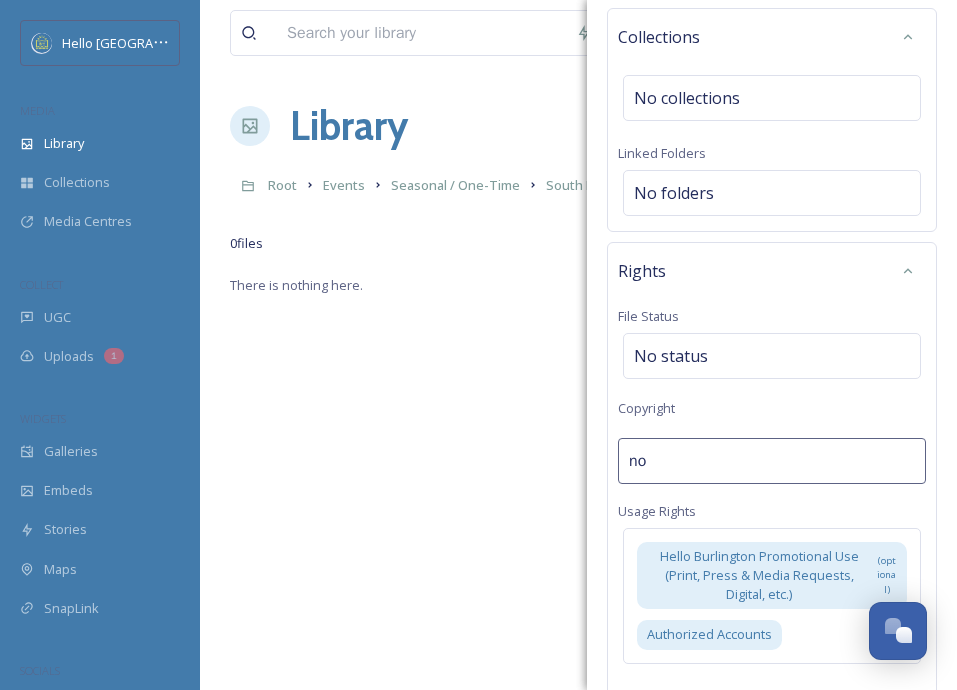 type on "n" 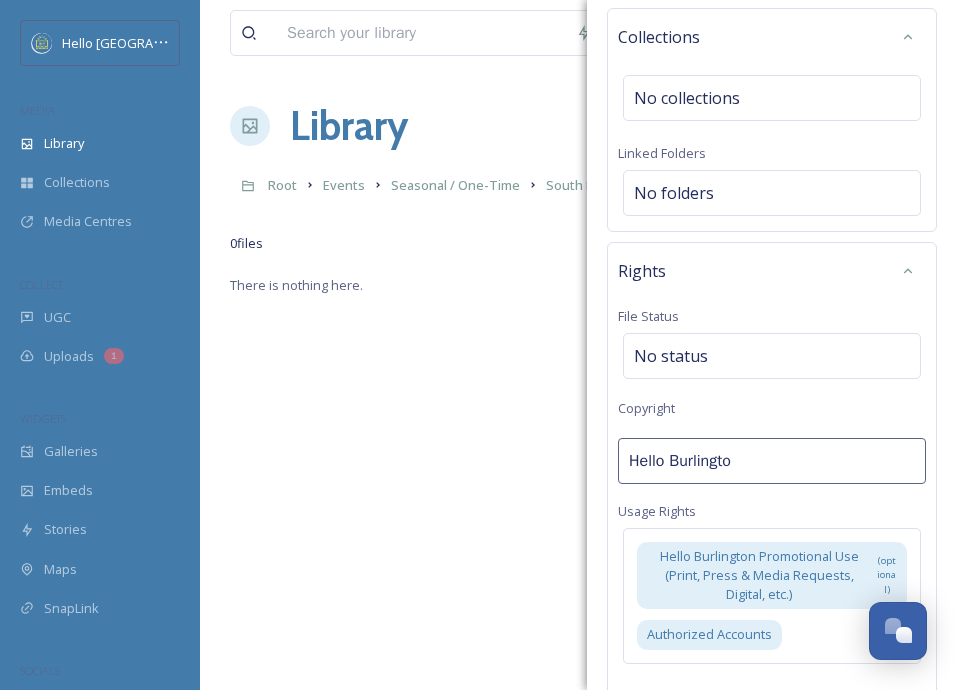 type on "Hello [GEOGRAPHIC_DATA]" 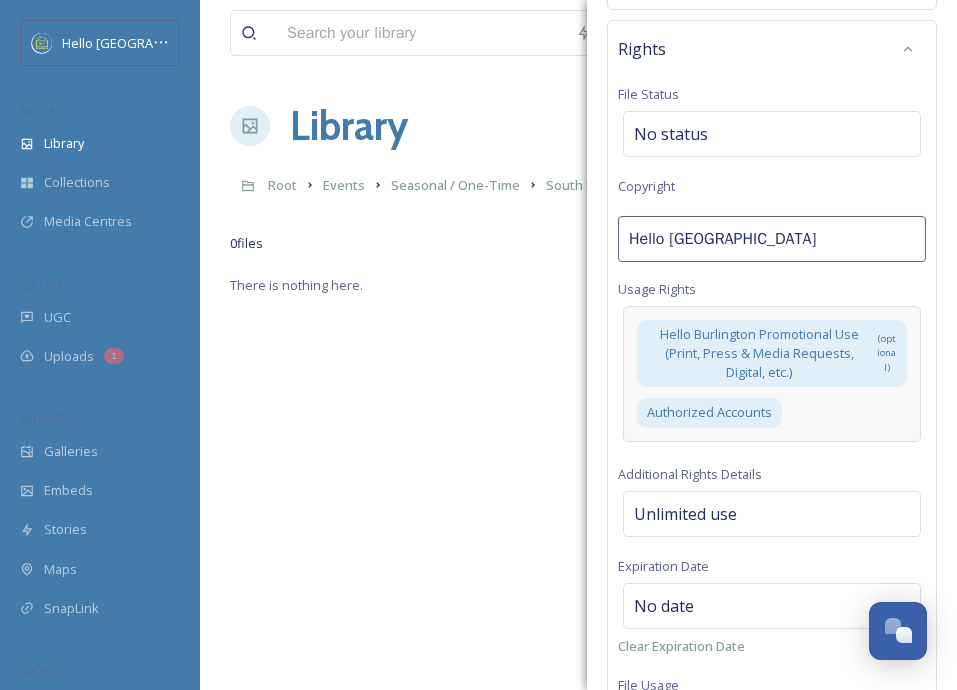 scroll, scrollTop: 1249, scrollLeft: 0, axis: vertical 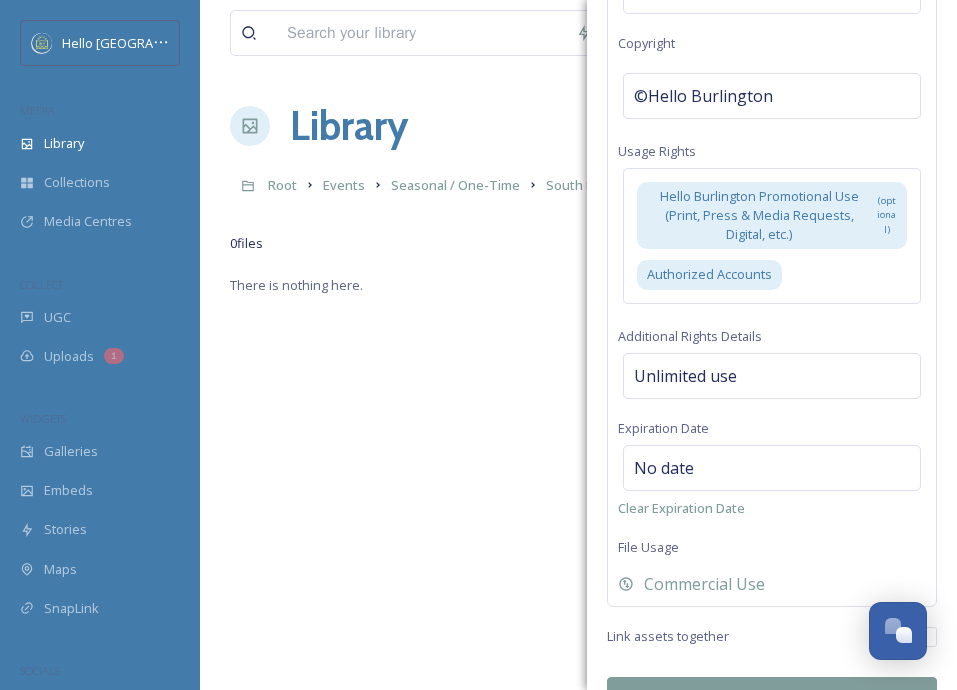 click on "Bulk Edit" at bounding box center (772, 697) 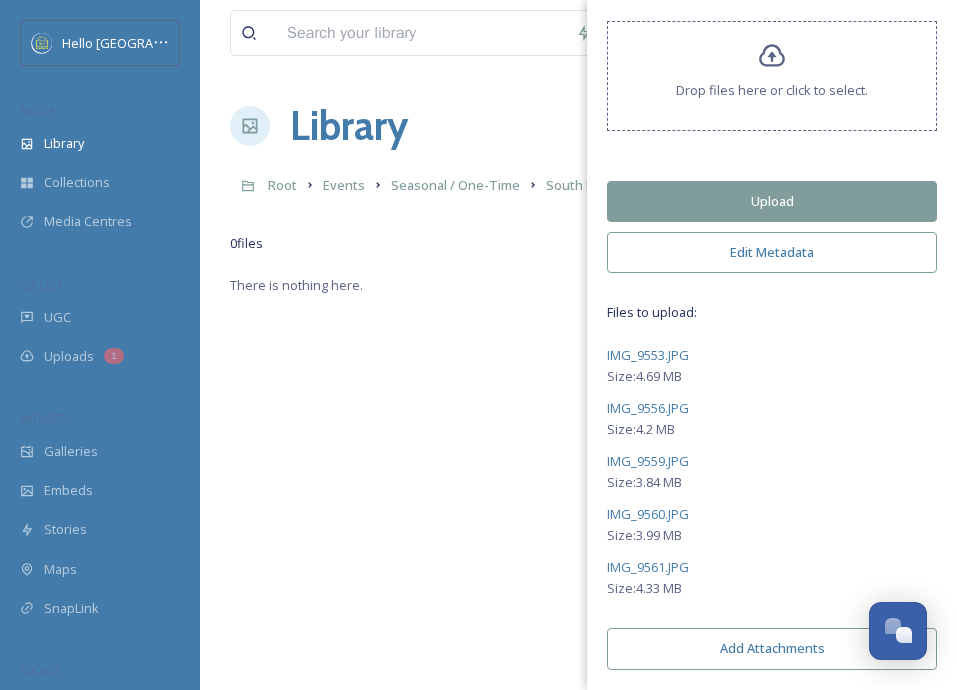 scroll, scrollTop: 62, scrollLeft: 0, axis: vertical 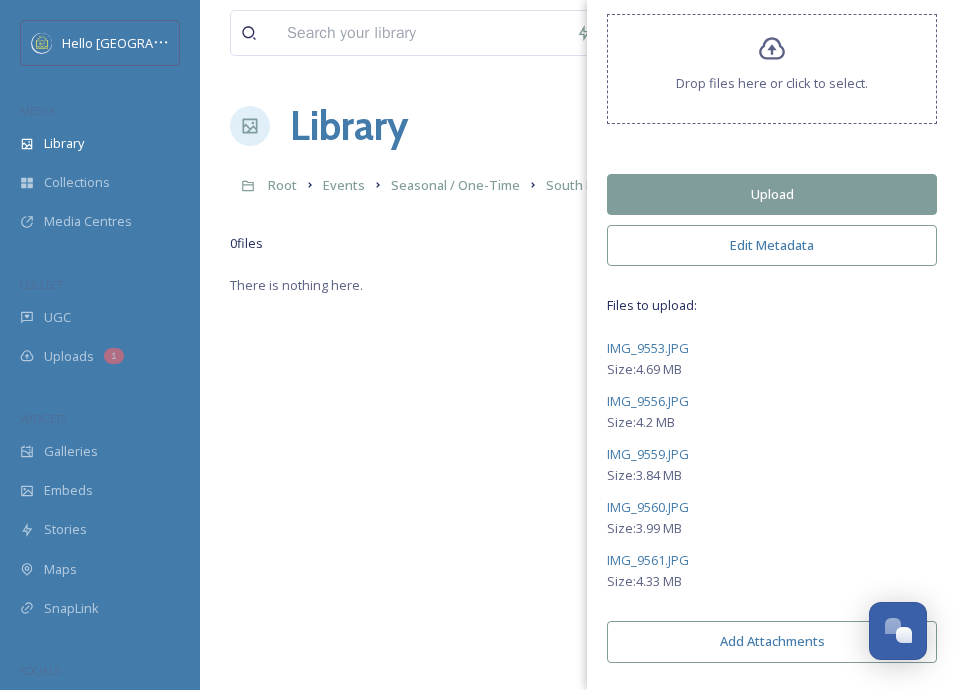 click on "Upload New Files Drop files here or click to select. Upload Edit Metadata Files to upload: IMG_9553.JPG Size:  4.69 MB IMG_9556.JPG Size:  4.2 MB IMG_9559.JPG Size:  3.84 MB IMG_9560.JPG Size:  3.99 MB IMG_9561.JPG Size:  4.33 MB Add Attachments" at bounding box center [772, 315] 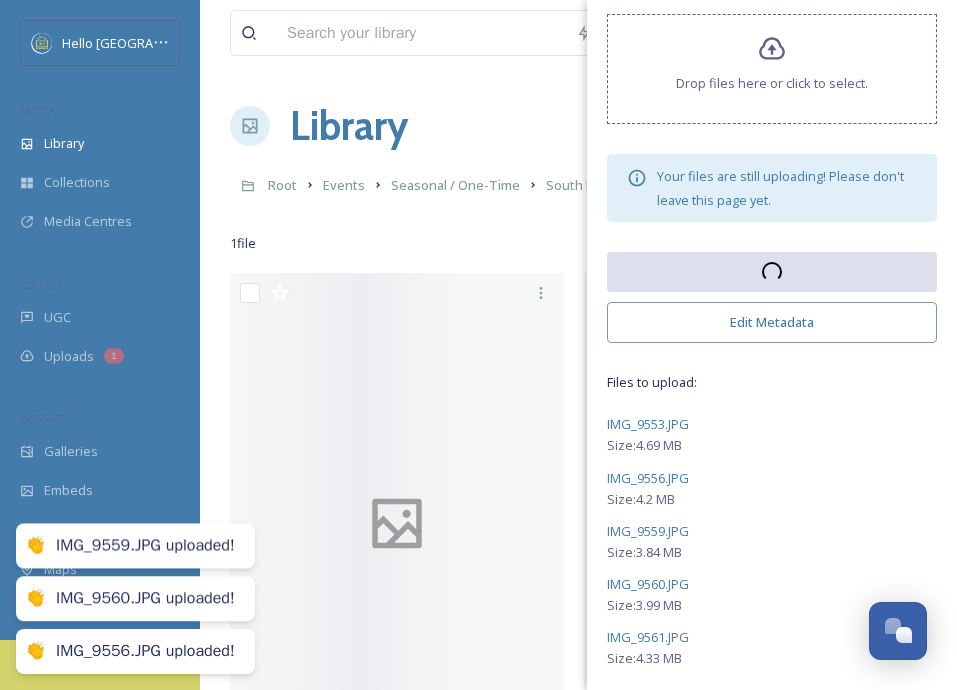 scroll, scrollTop: 0, scrollLeft: 0, axis: both 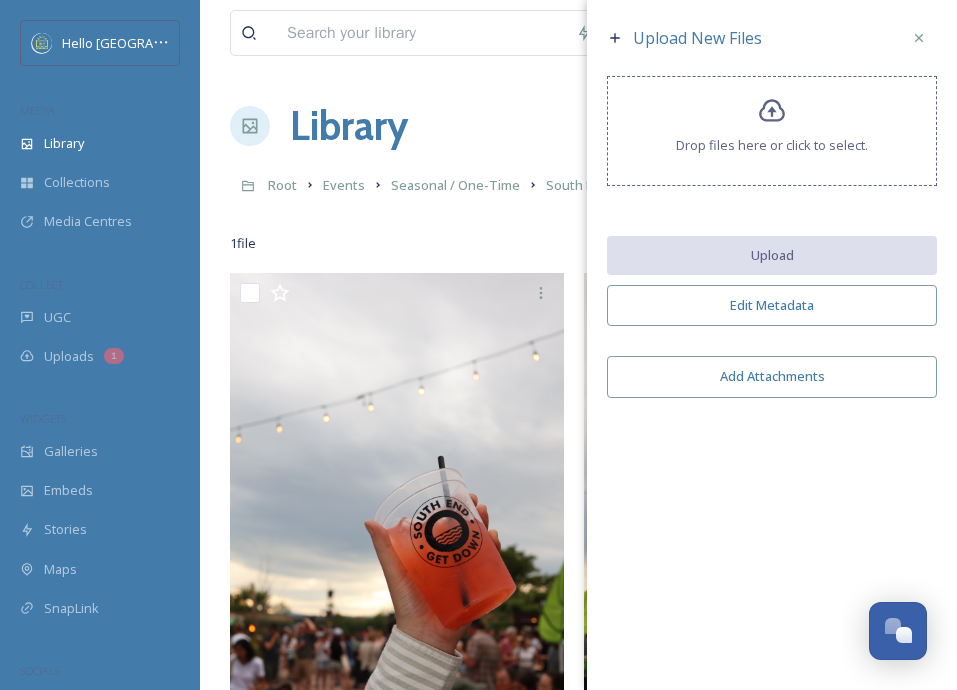 click on "Upload New Files Drop files here or click to select. Upload Edit Metadata Add Attachments" at bounding box center [772, 214] 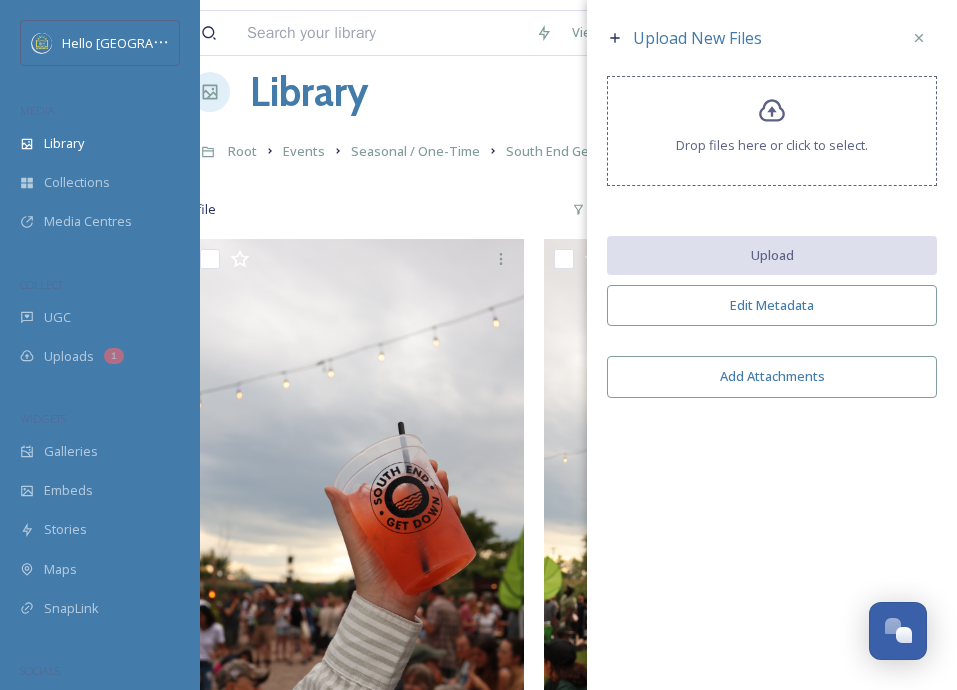 drag, startPoint x: 748, startPoint y: 201, endPoint x: 700, endPoint y: 207, distance: 48.373547 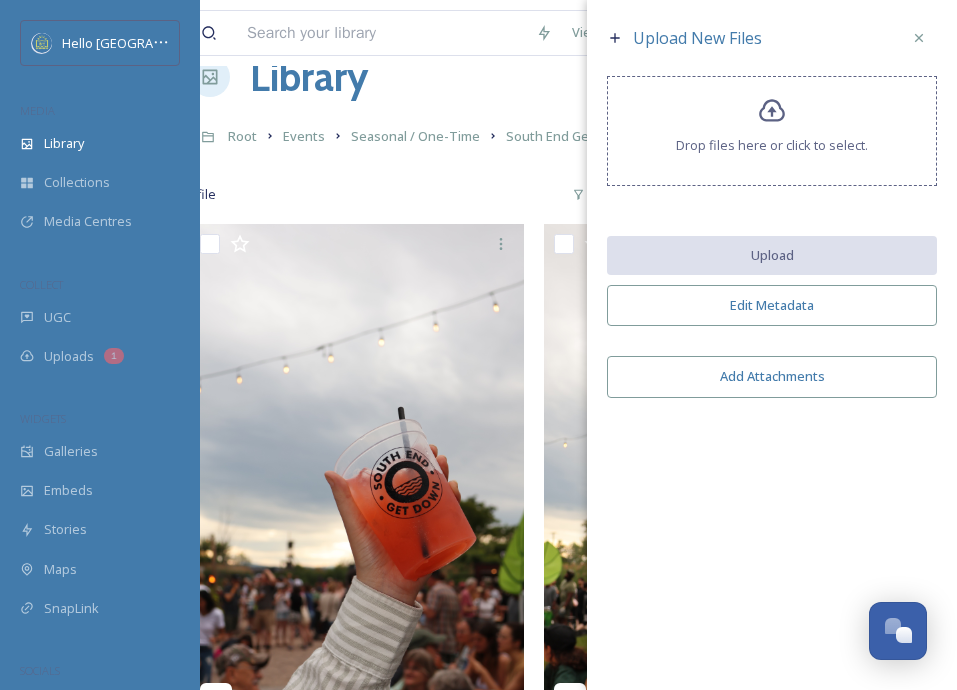 scroll, scrollTop: 34, scrollLeft: 40, axis: both 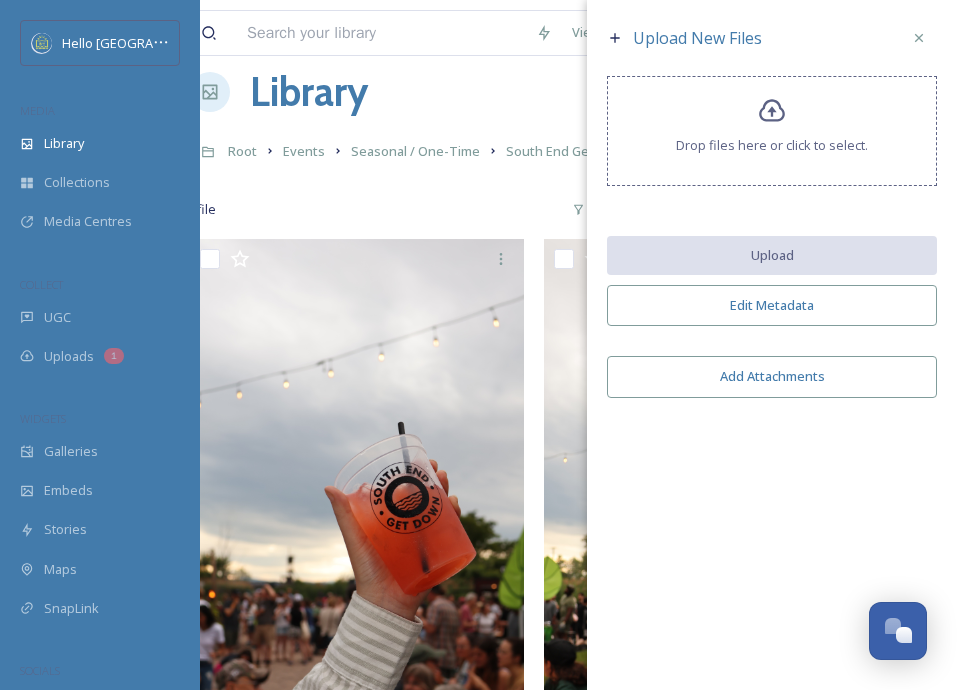 click on "Upload New Files Drop files here or click to select. Upload Edit Metadata Add Attachments" at bounding box center [772, 214] 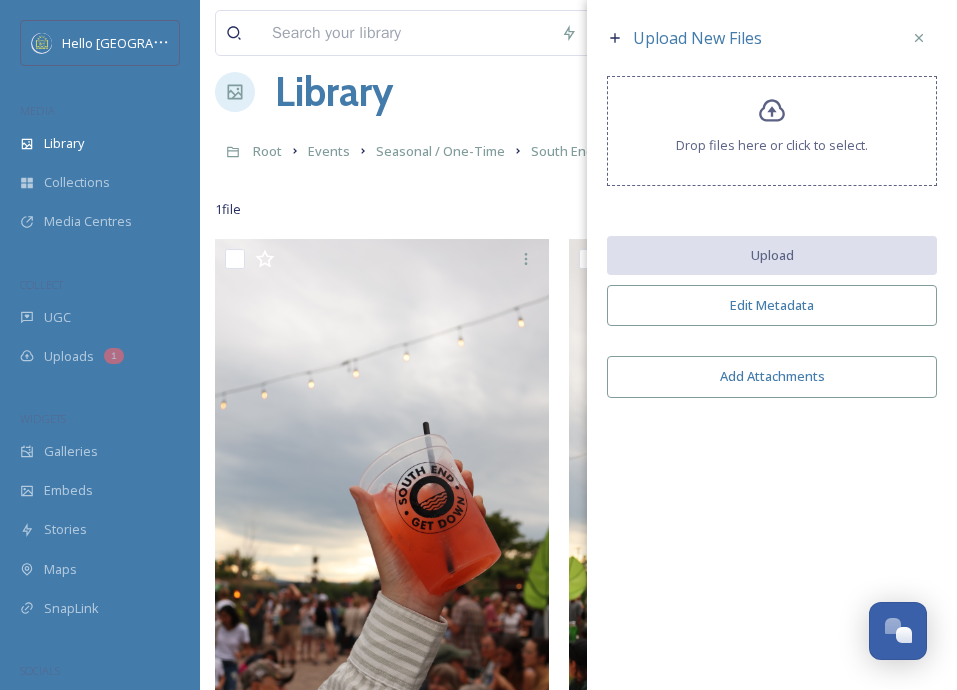 scroll, scrollTop: 34, scrollLeft: 7, axis: both 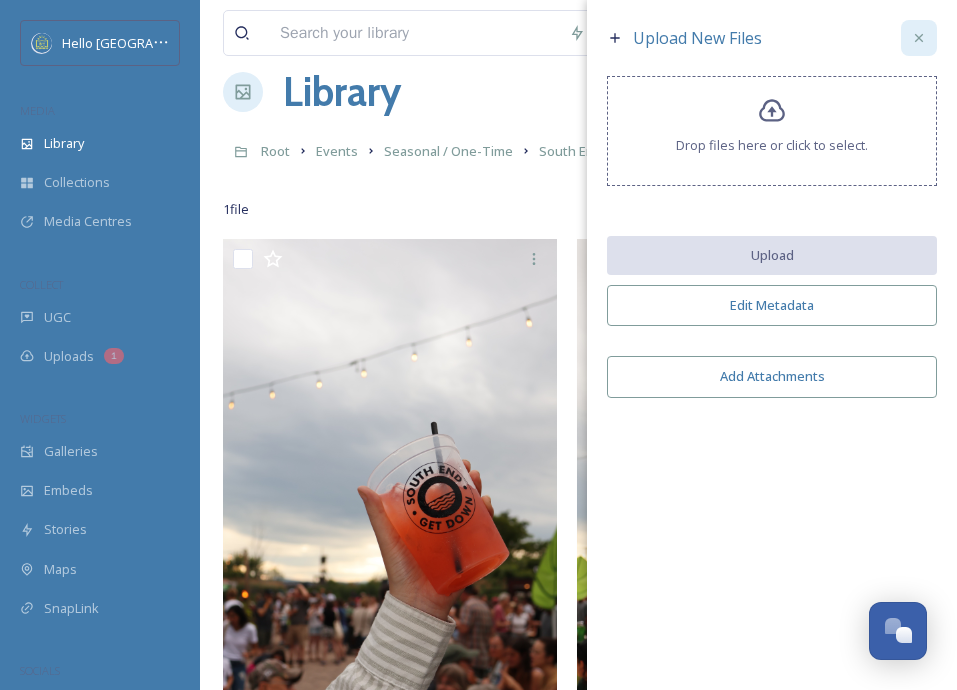 click at bounding box center (919, 38) 